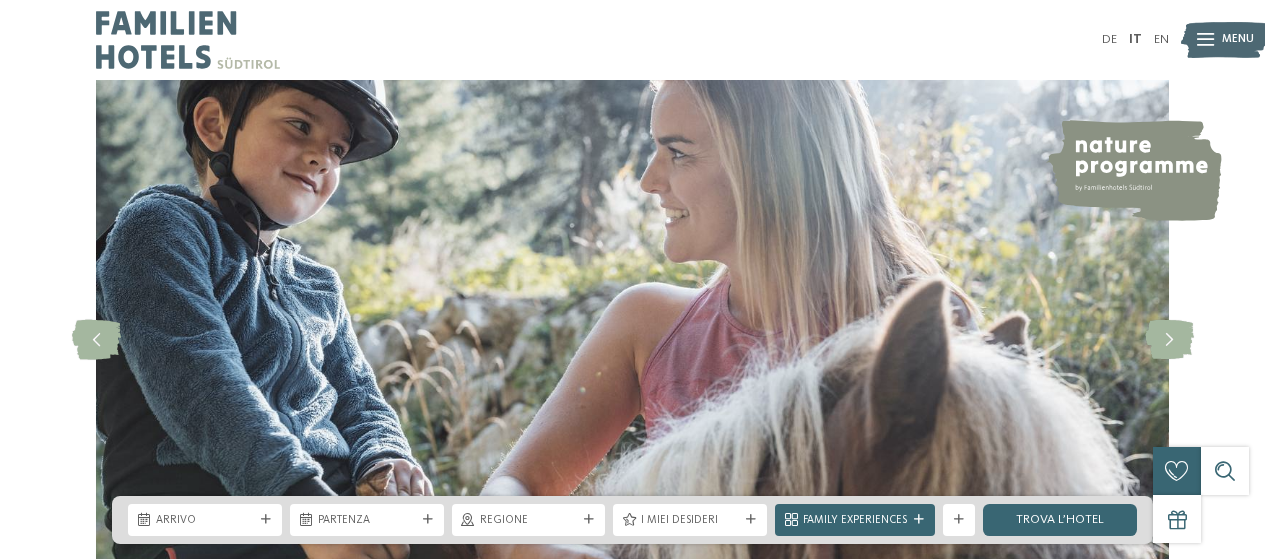 scroll, scrollTop: 0, scrollLeft: 0, axis: both 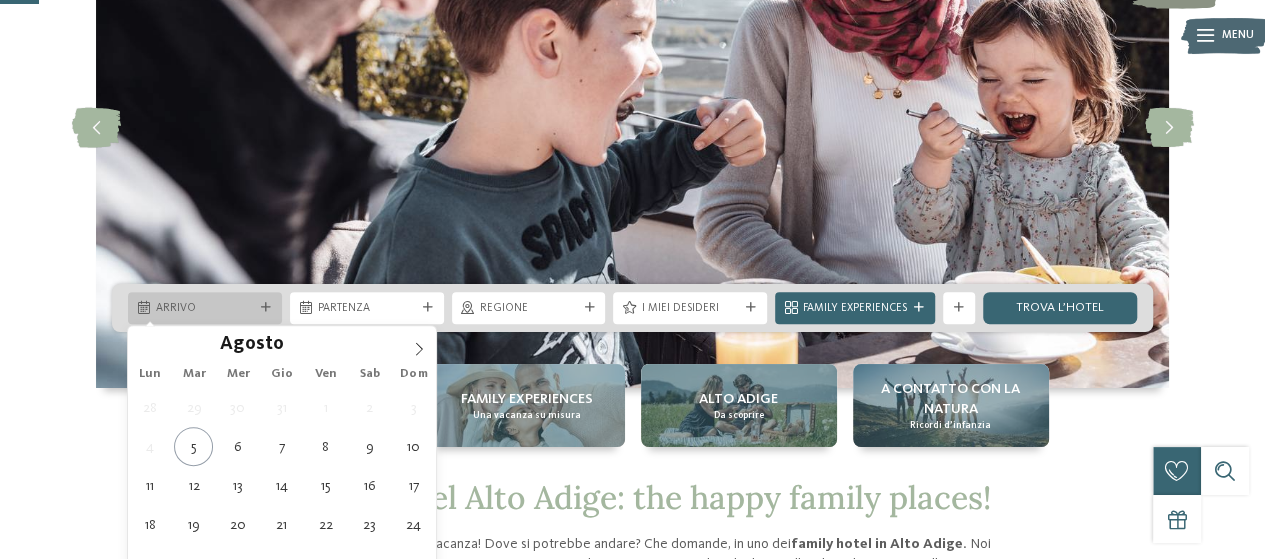 click on "Arrivo" at bounding box center (205, 309) 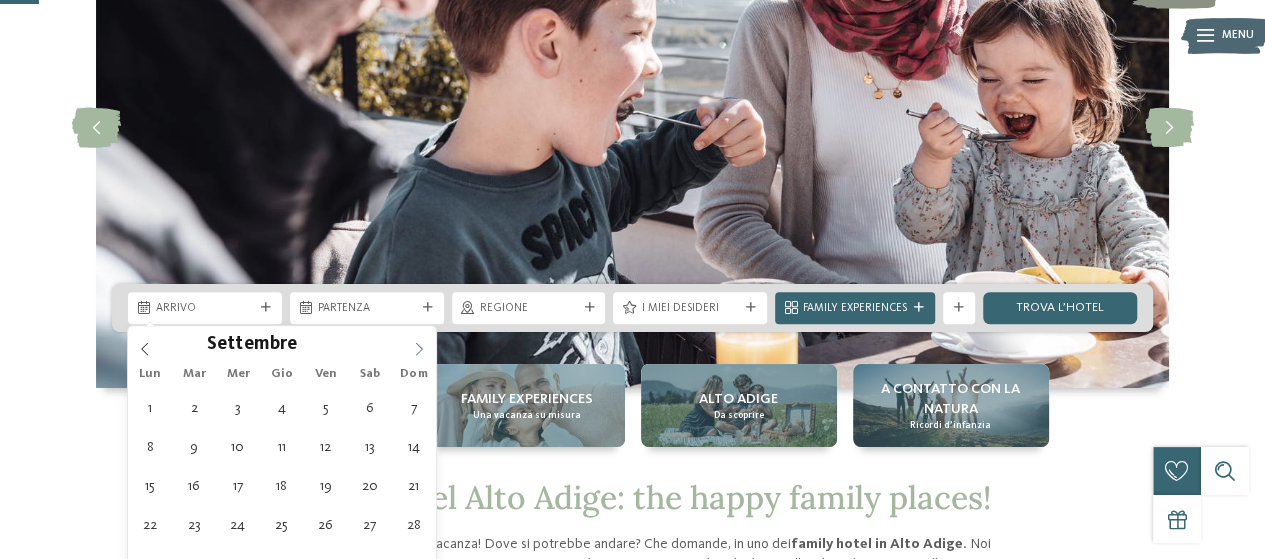 click 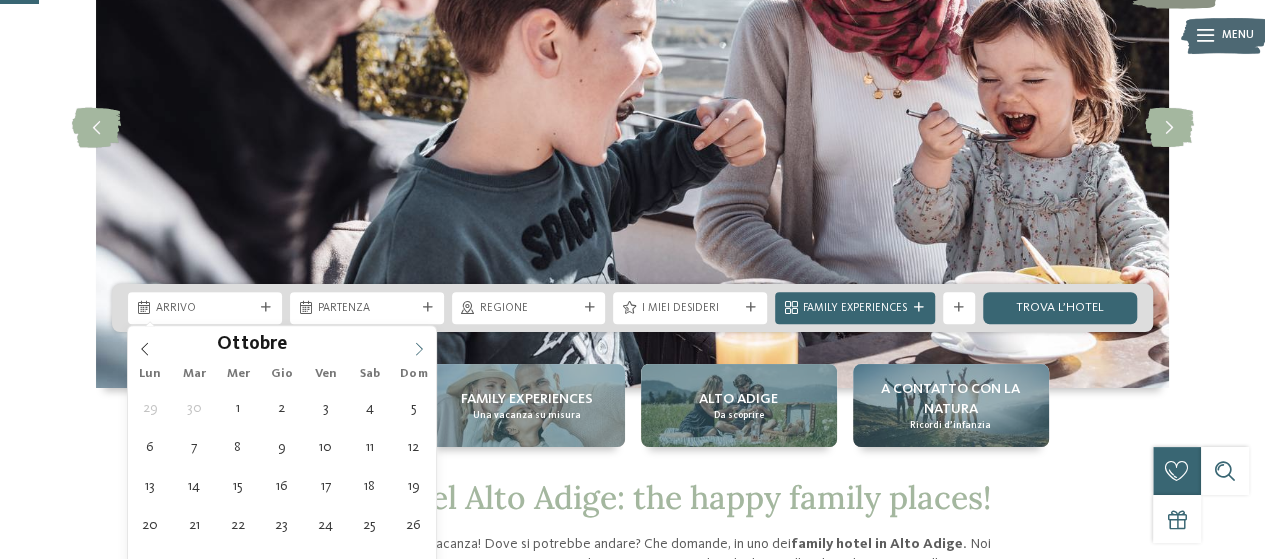 click 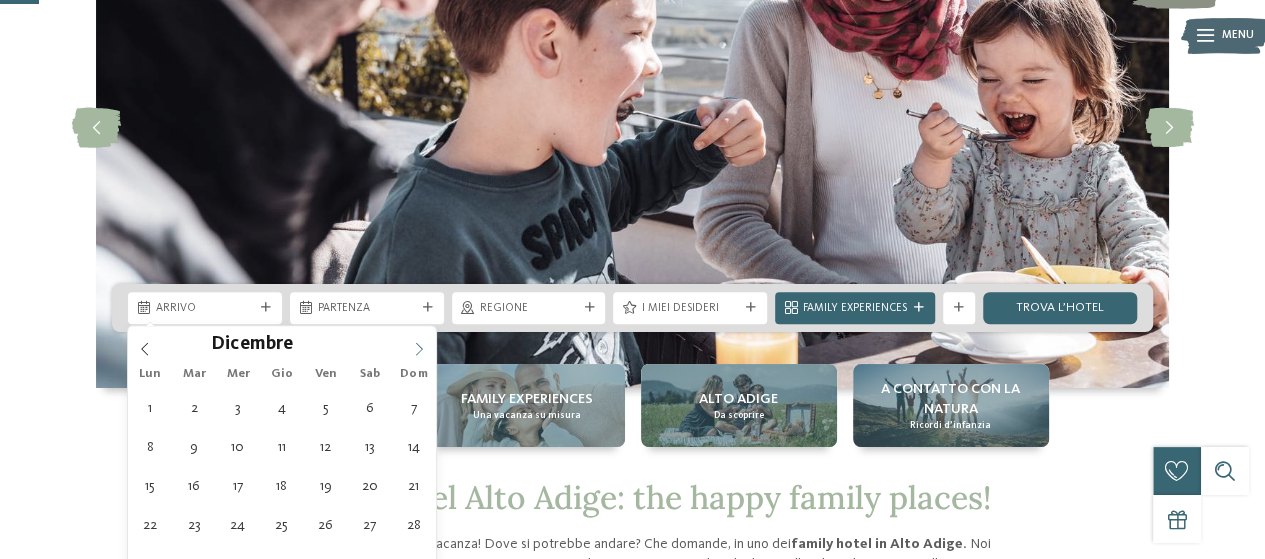click 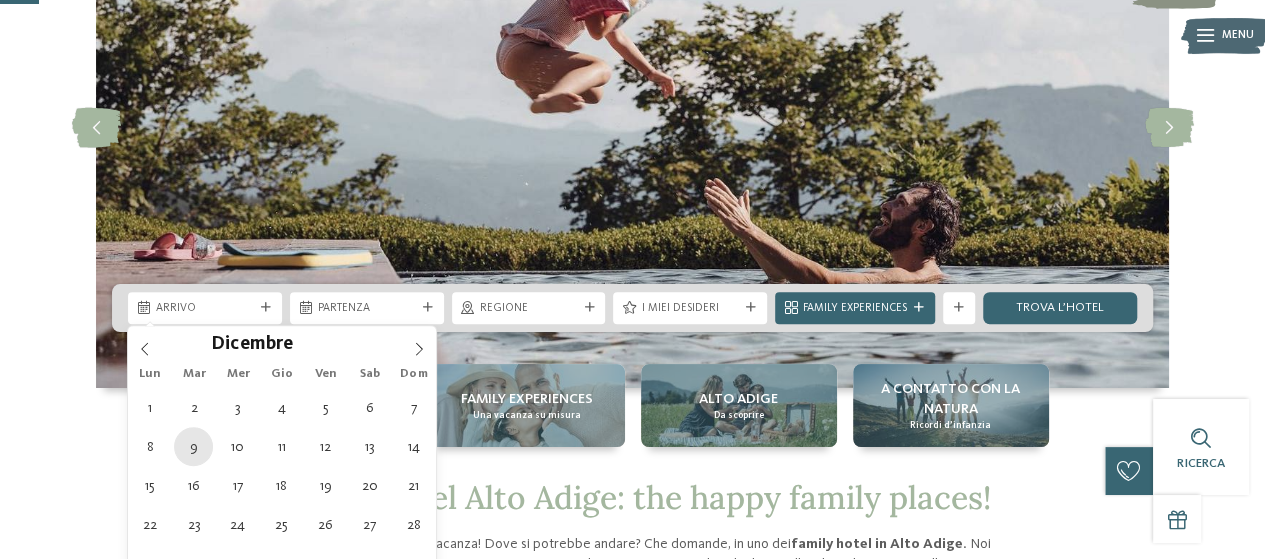 type on "09.12.2025" 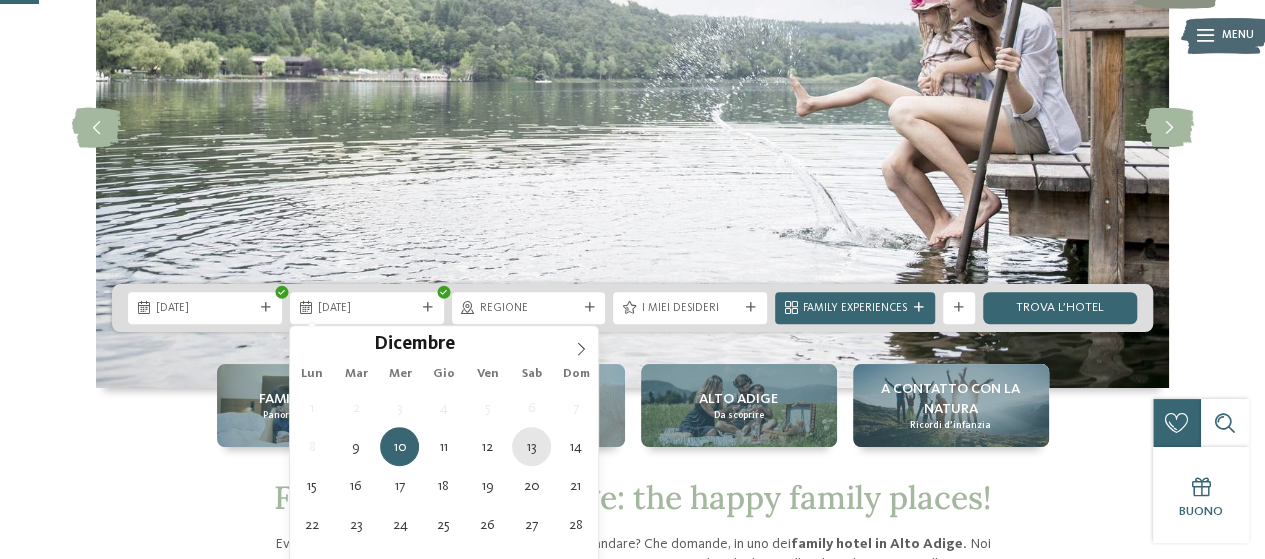 type on "13.12.2025" 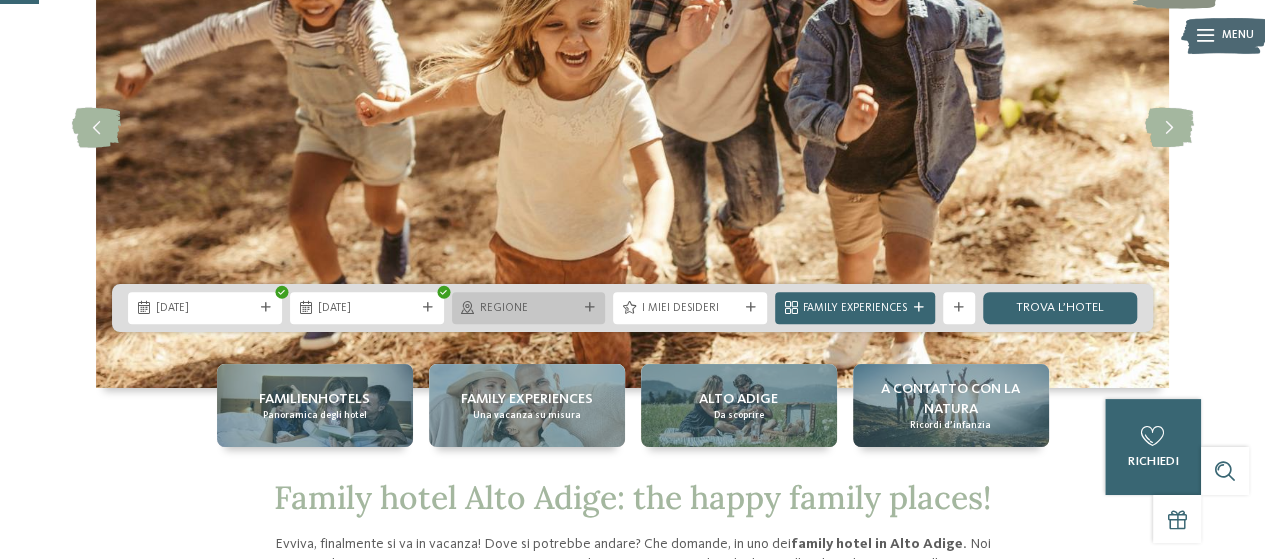 click at bounding box center (589, 308) 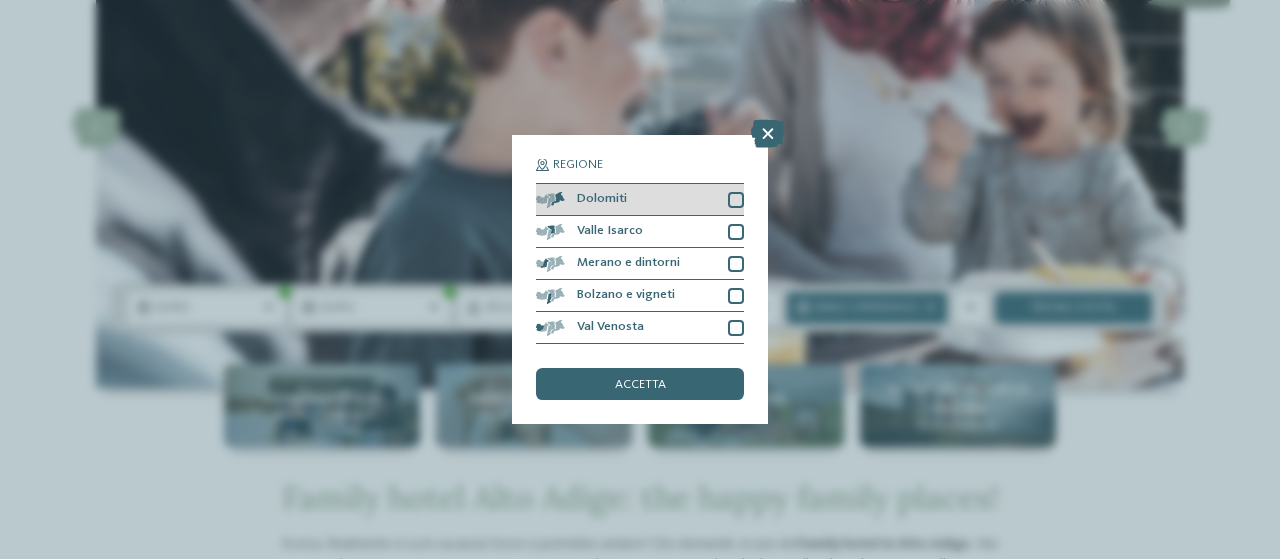 click at bounding box center [736, 200] 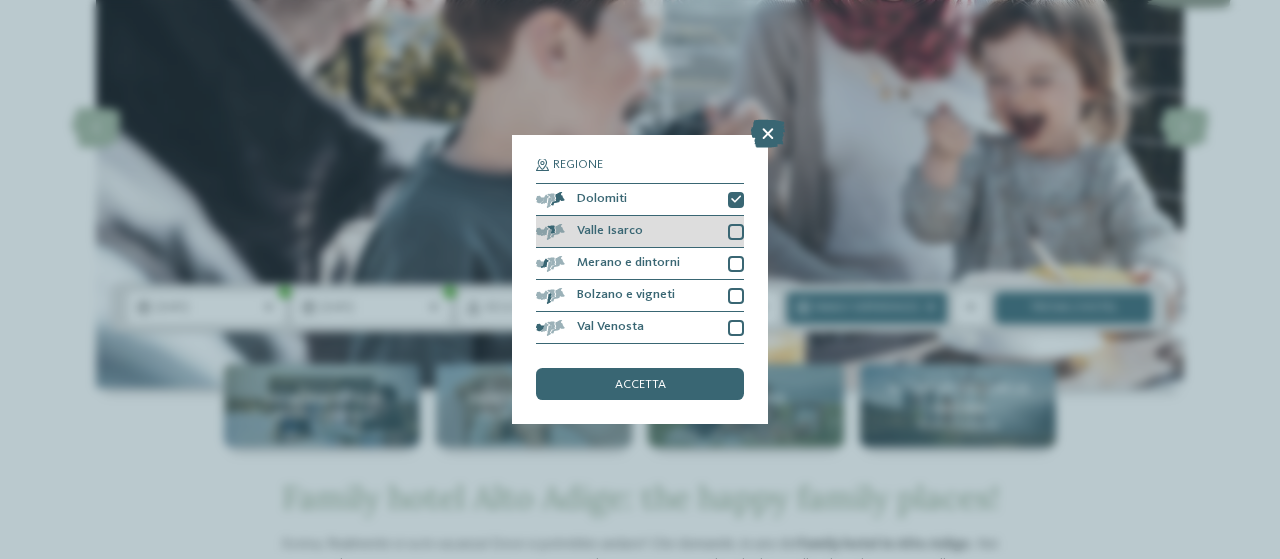 click at bounding box center (736, 232) 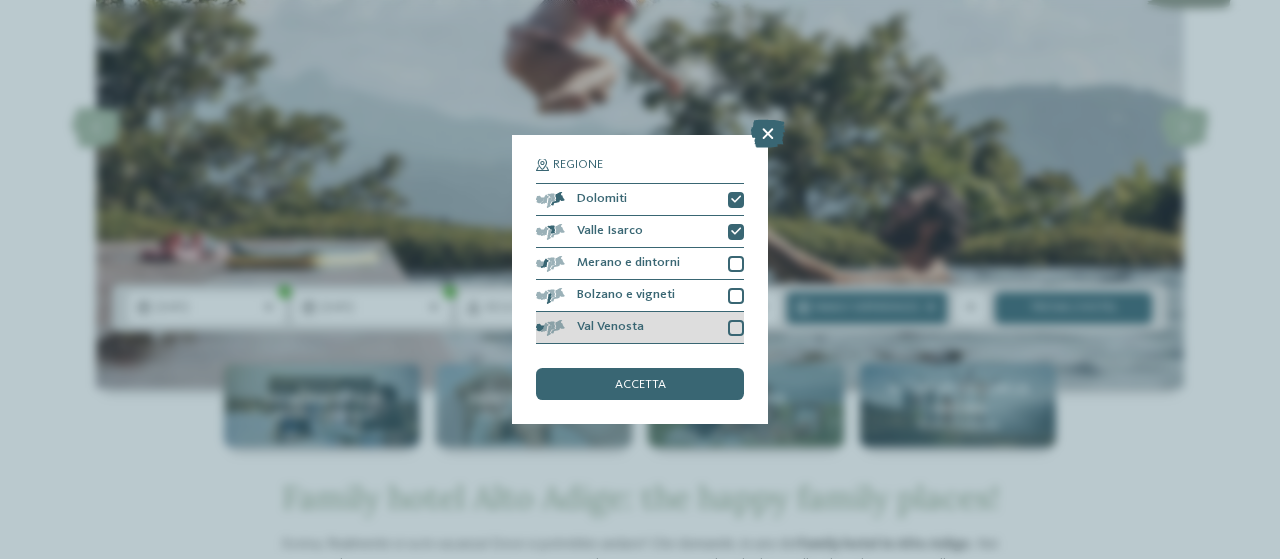 click at bounding box center (736, 328) 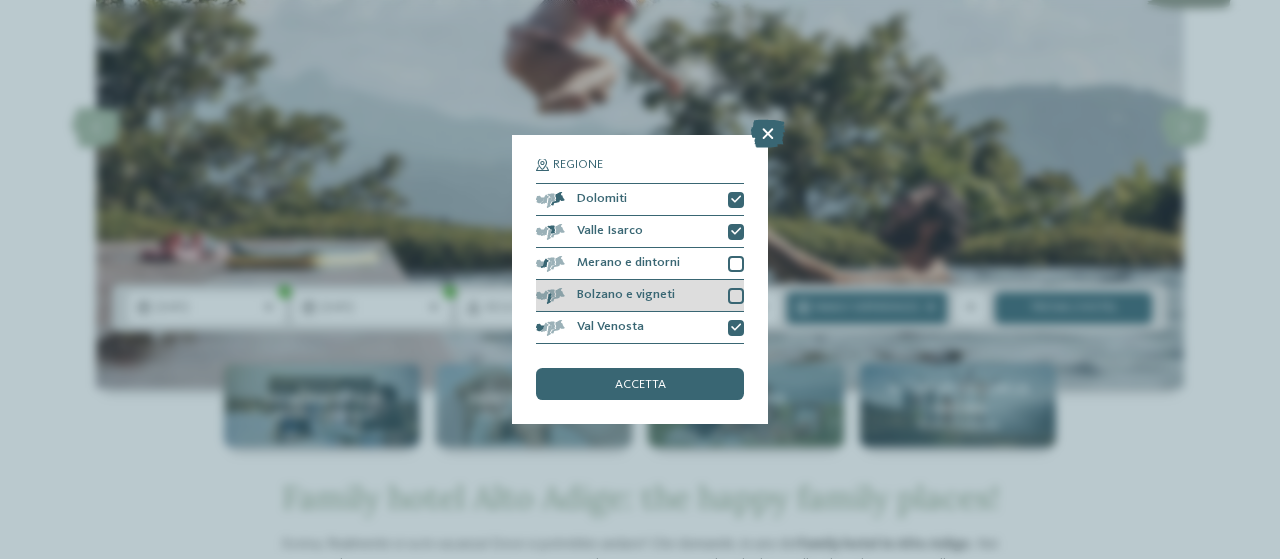 click at bounding box center (736, 296) 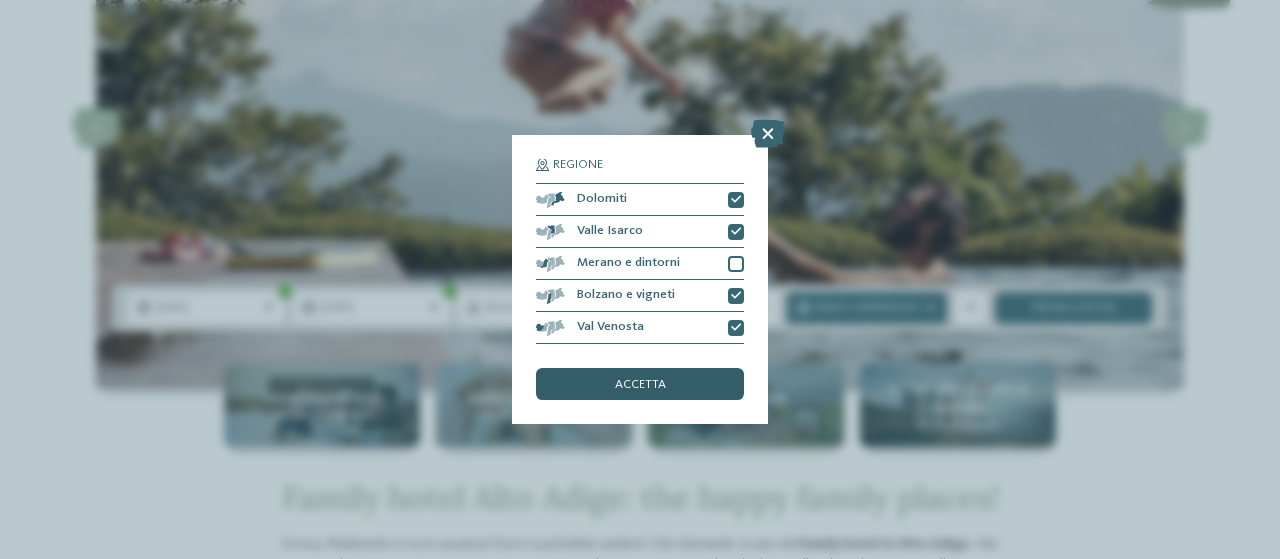click on "accetta" at bounding box center (640, 384) 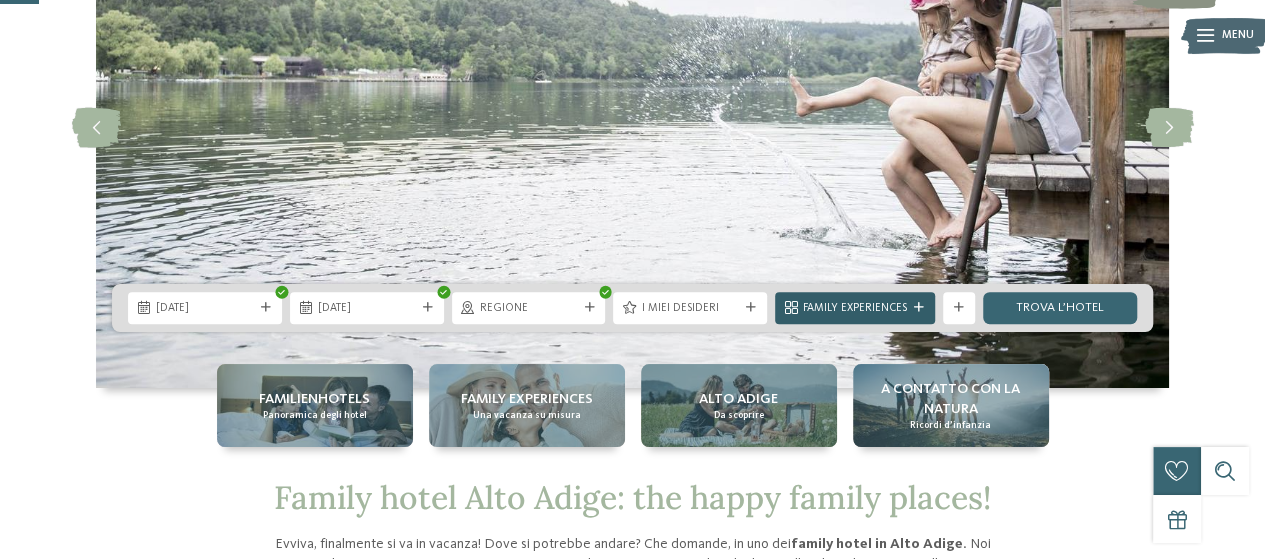 click on "Family Experiences" at bounding box center [855, 309] 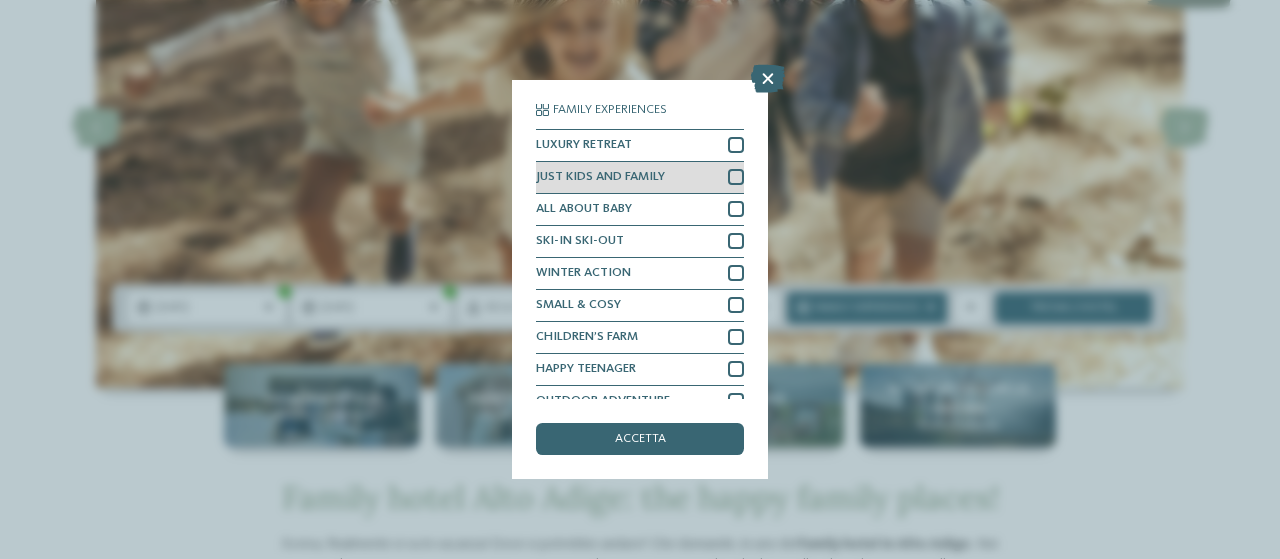 click at bounding box center (736, 177) 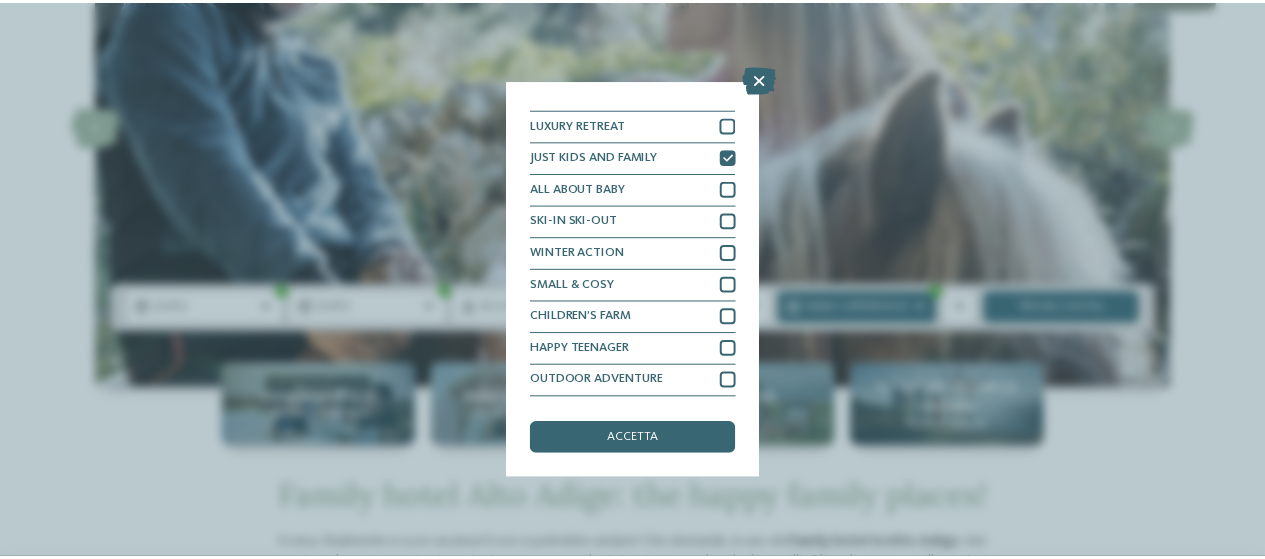 scroll, scrollTop: 50, scrollLeft: 0, axis: vertical 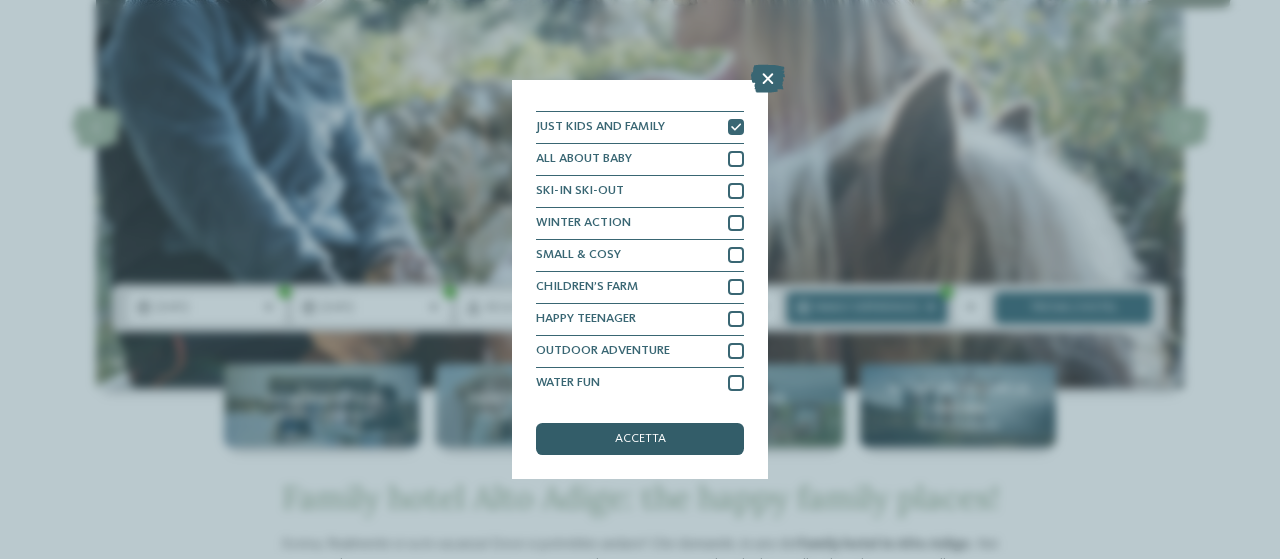 click on "accetta" at bounding box center (640, 439) 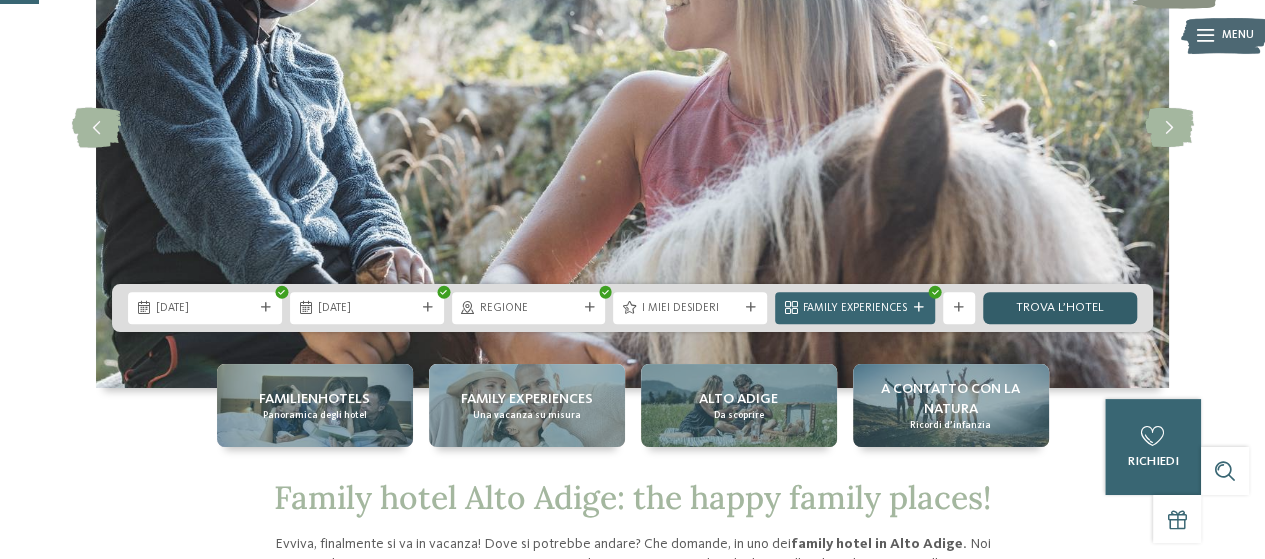 click on "trova l’hotel" at bounding box center [1060, 308] 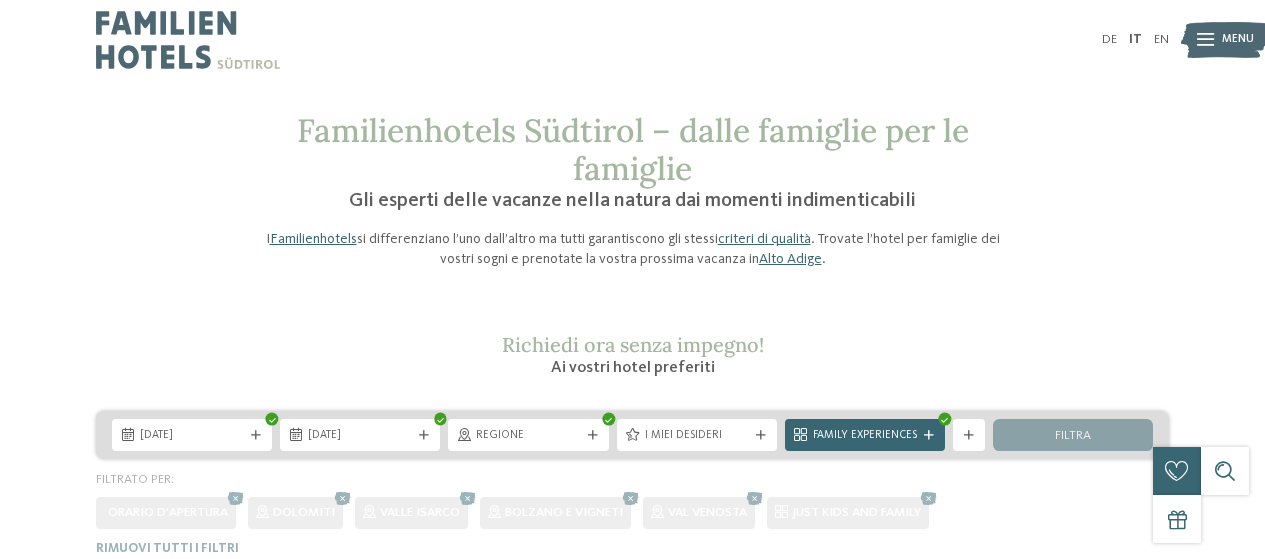 scroll, scrollTop: 0, scrollLeft: 0, axis: both 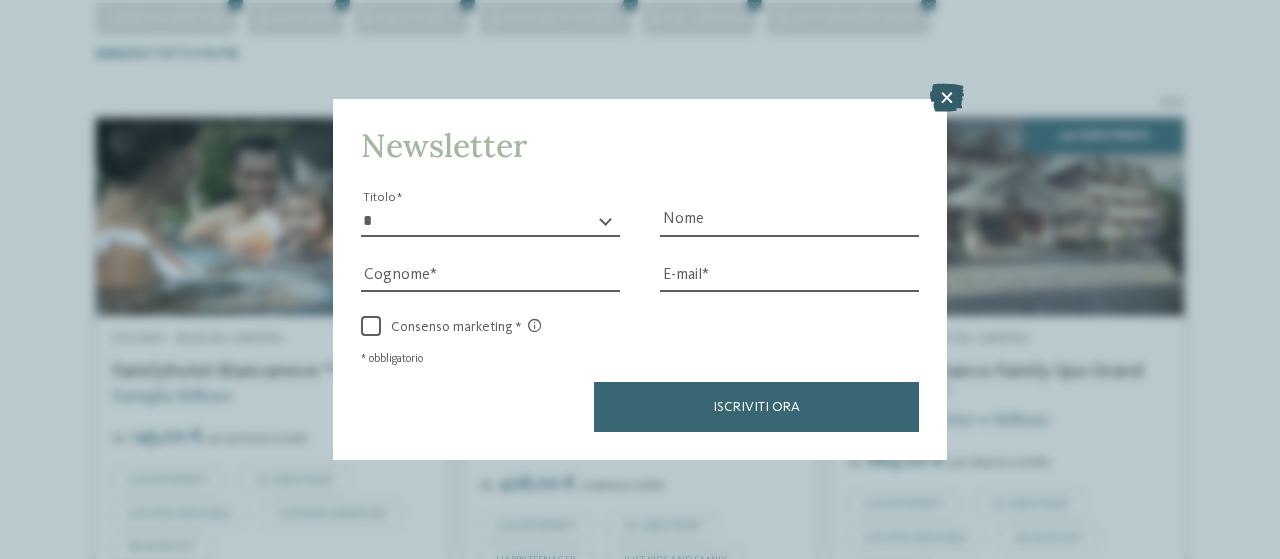 click at bounding box center [947, 98] 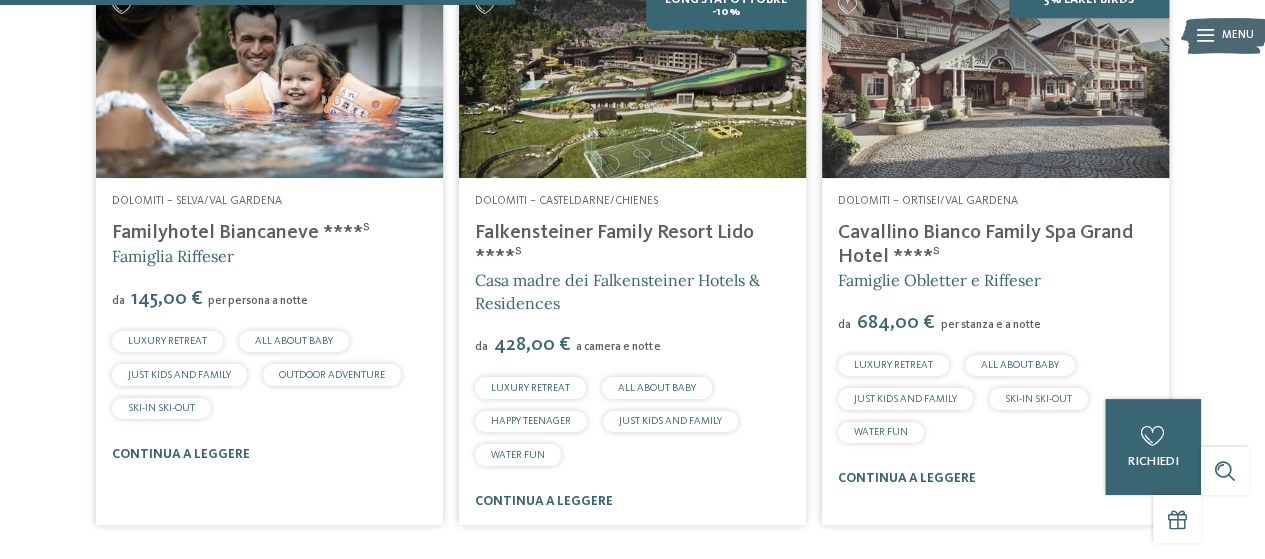 scroll, scrollTop: 633, scrollLeft: 0, axis: vertical 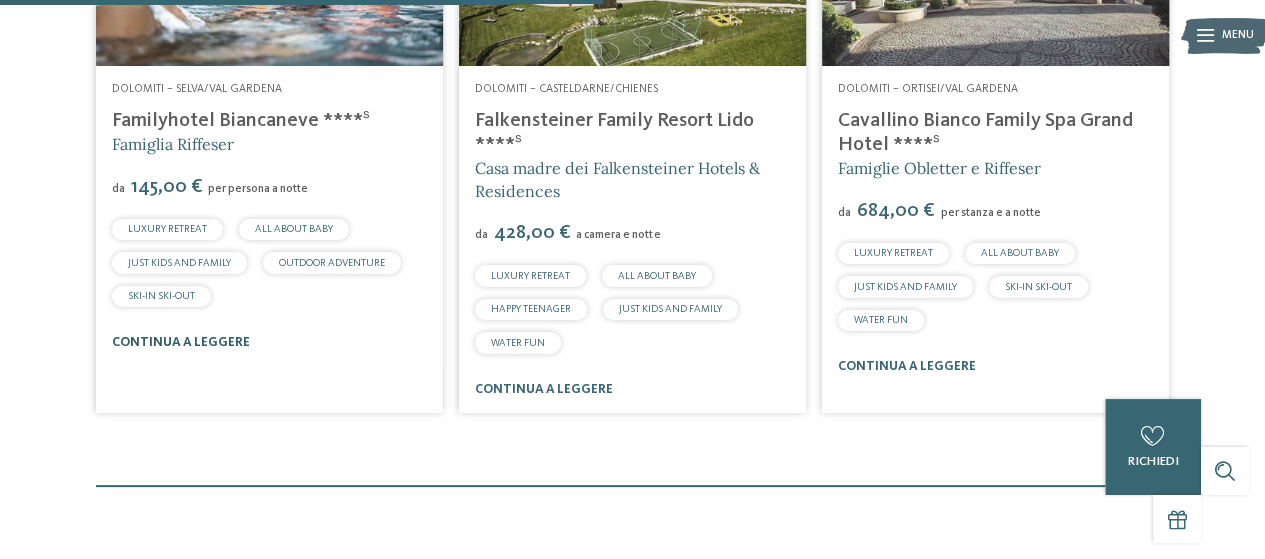 click on "continua a leggere" at bounding box center [181, 342] 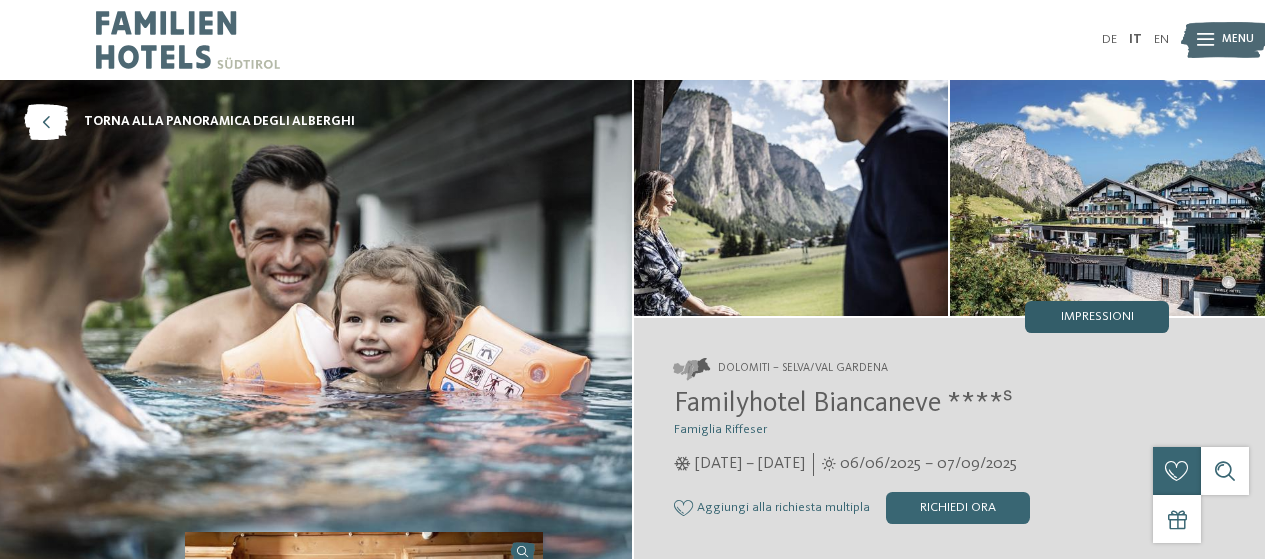 scroll, scrollTop: 0, scrollLeft: 0, axis: both 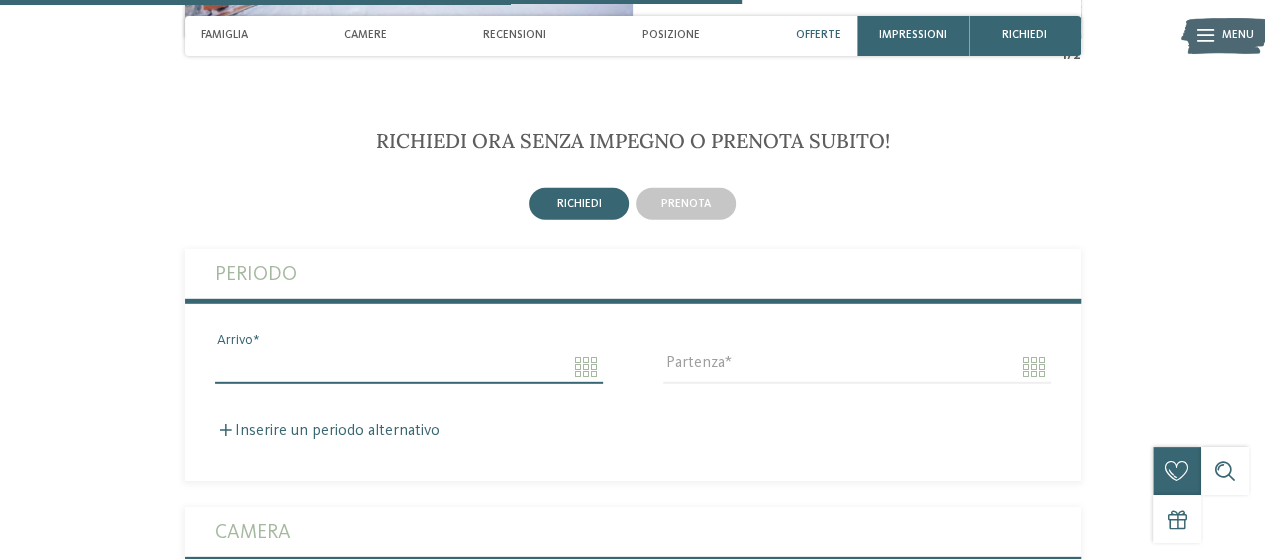 click on "Arrivo" at bounding box center (409, 367) 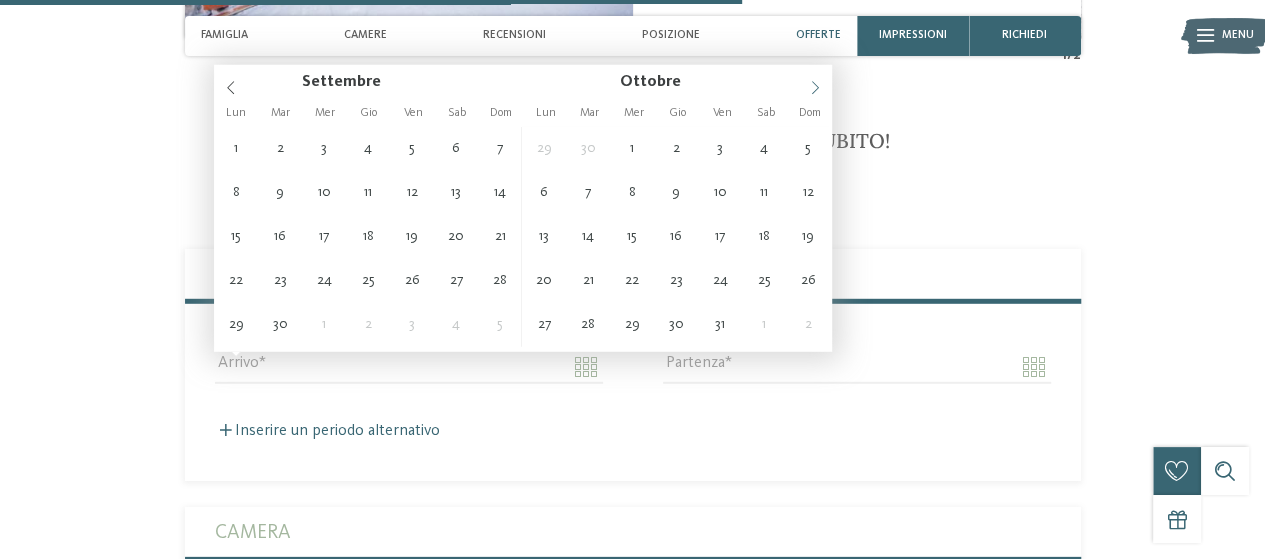 click 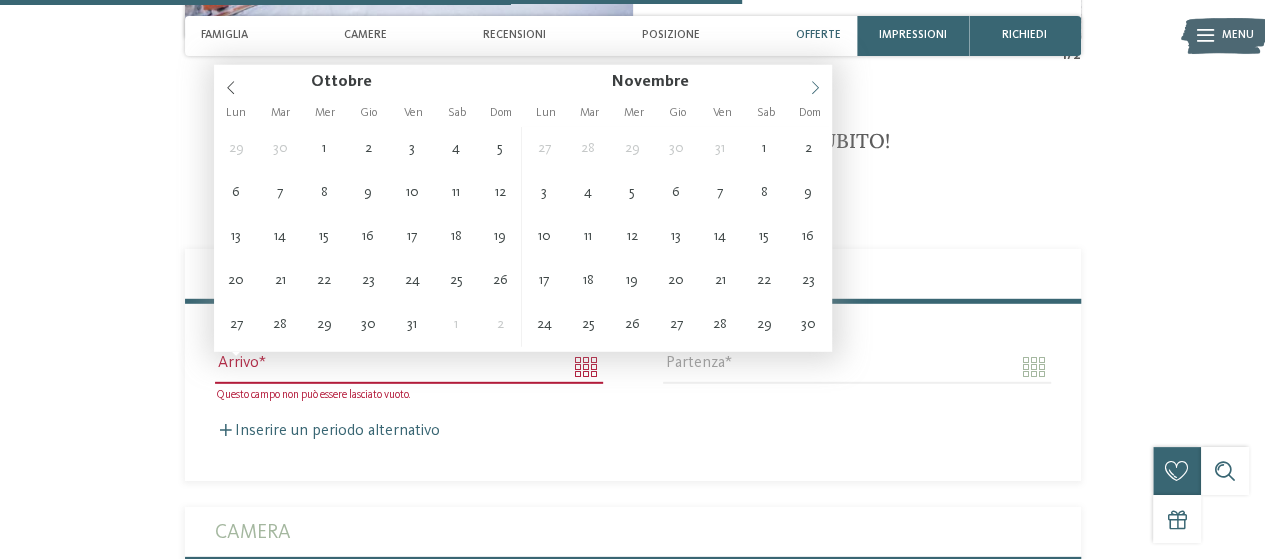 click 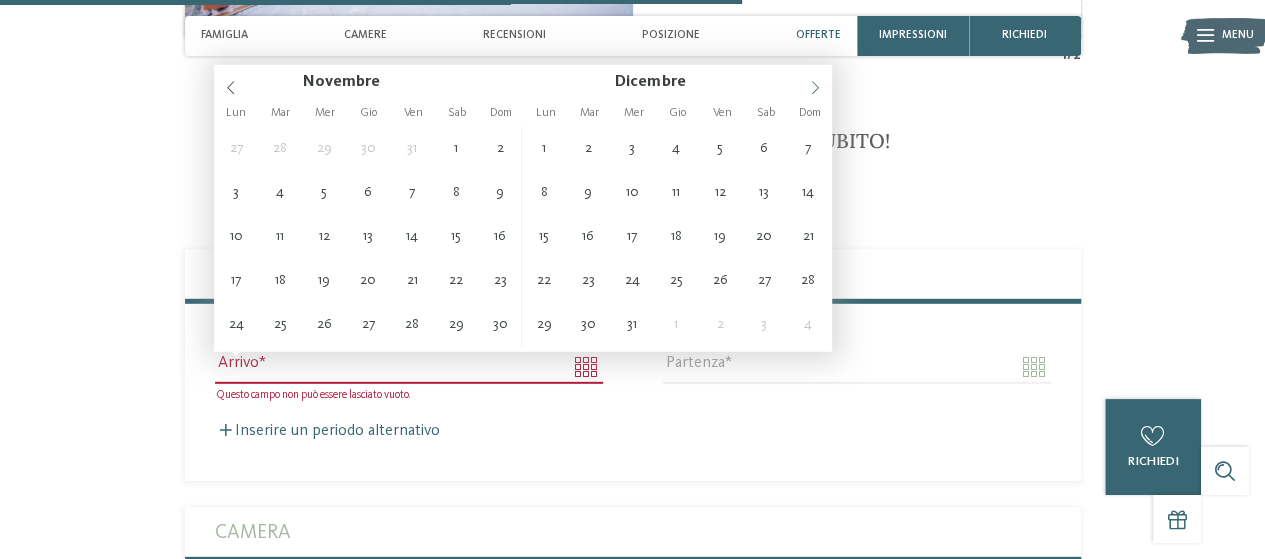 click 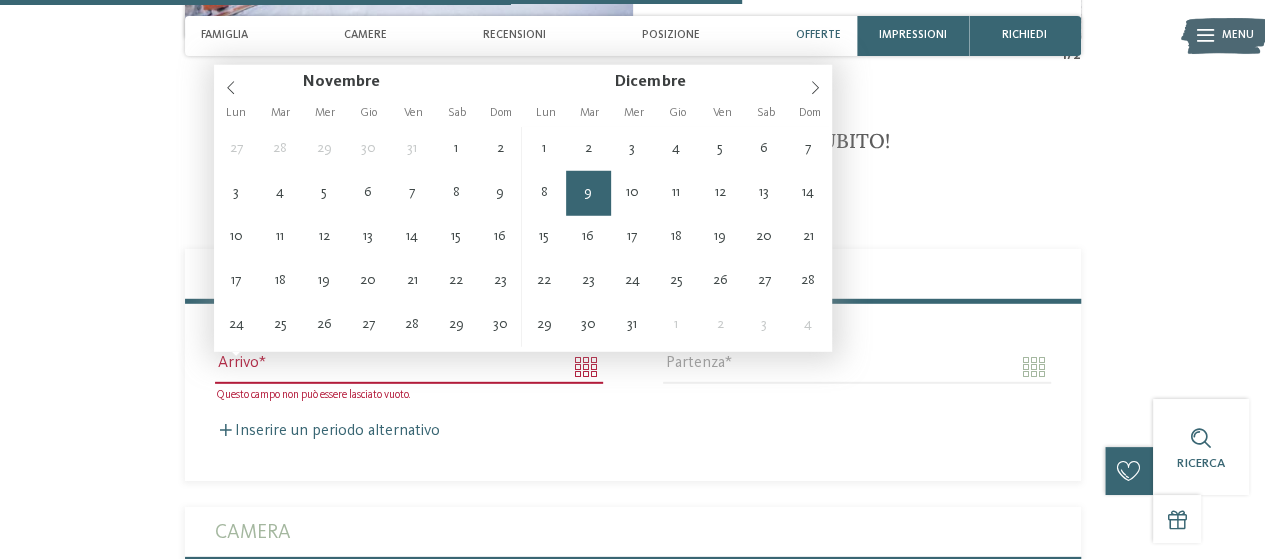 type on "**********" 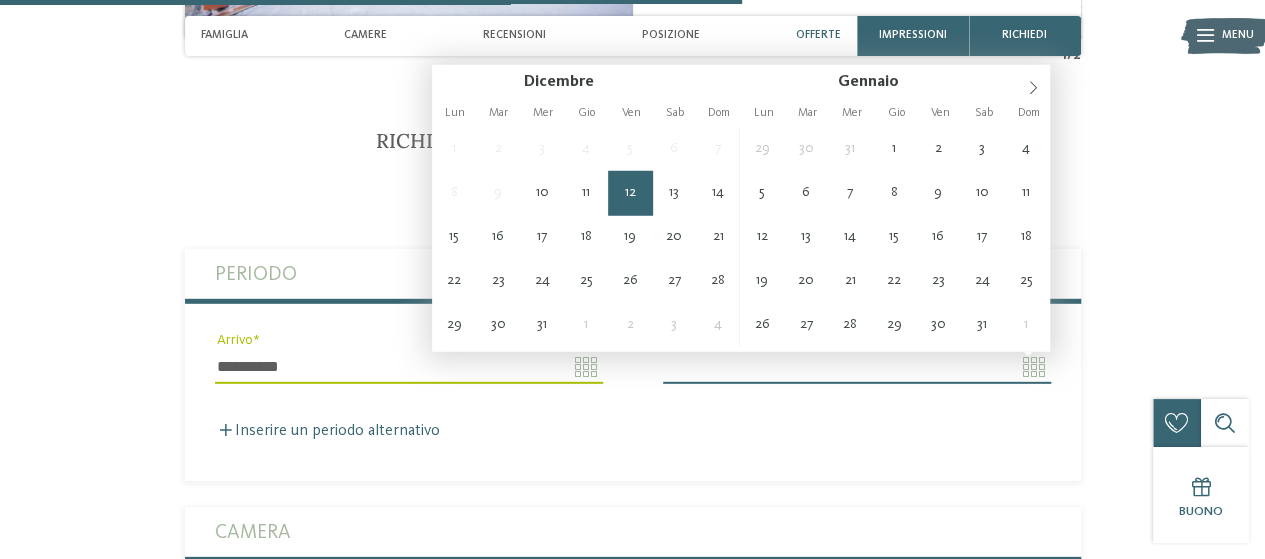 type on "**********" 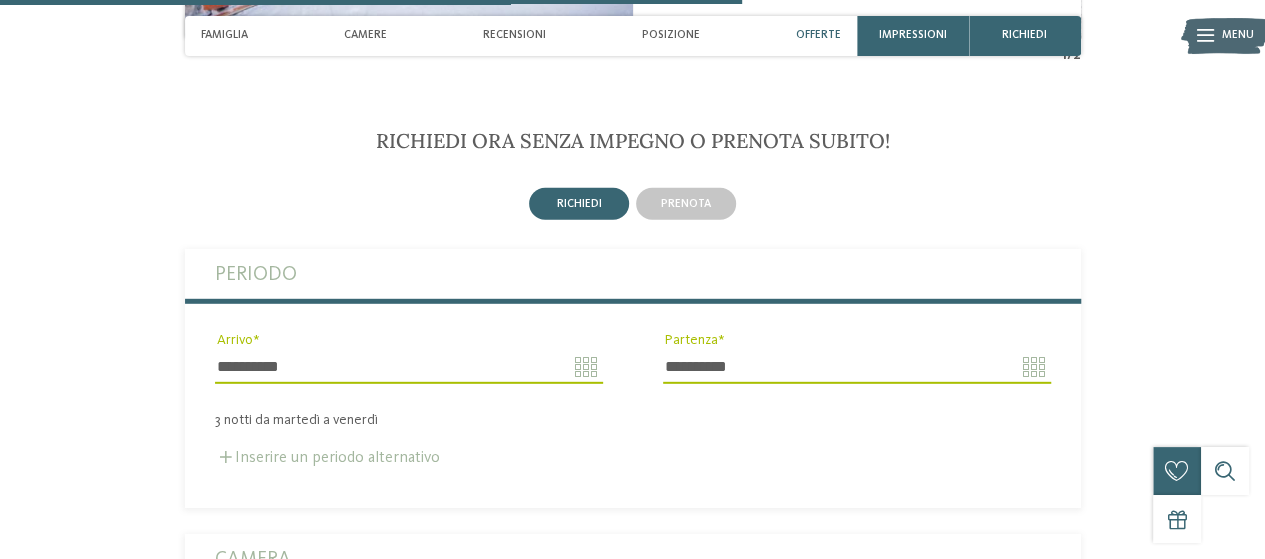 click on "Inserire un periodo alternativo" at bounding box center (327, 458) 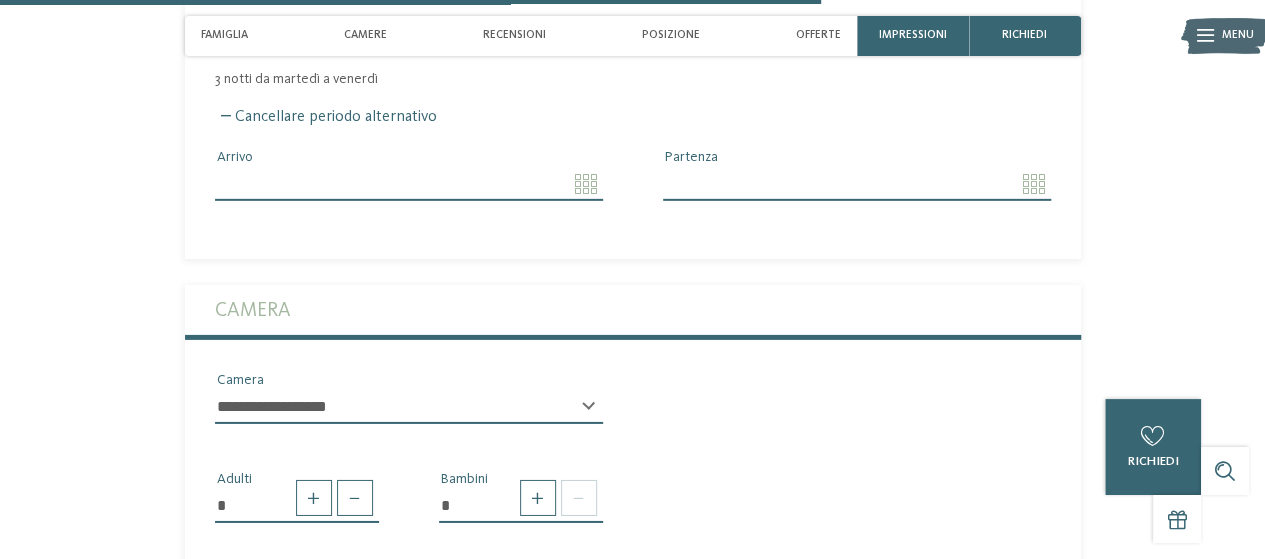 scroll, scrollTop: 3098, scrollLeft: 0, axis: vertical 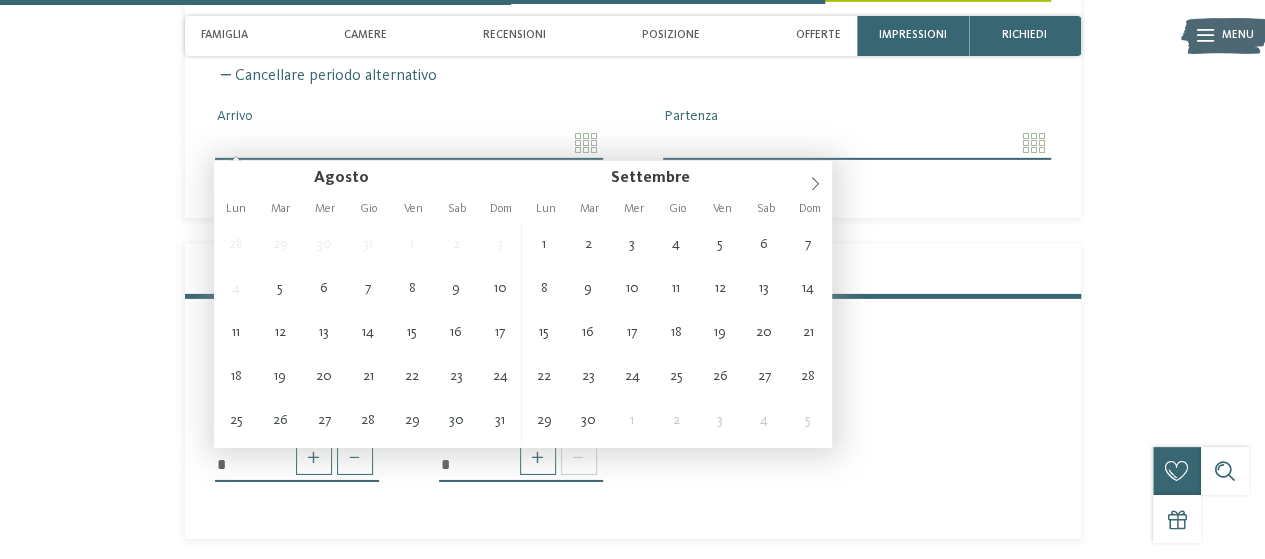 click on "Arrivo" at bounding box center [409, 143] 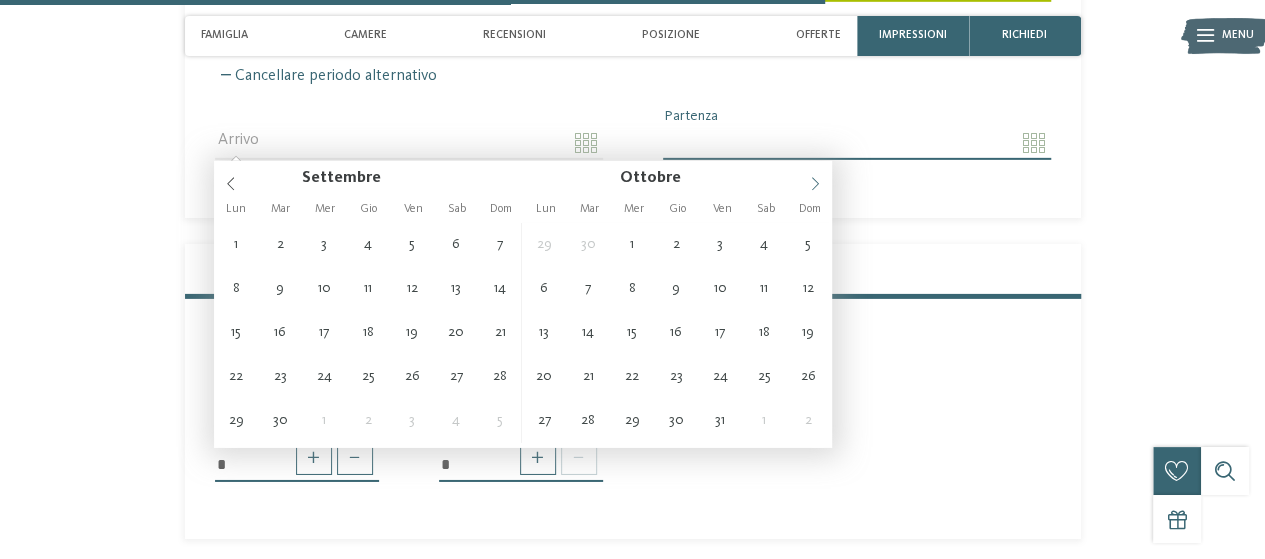 click 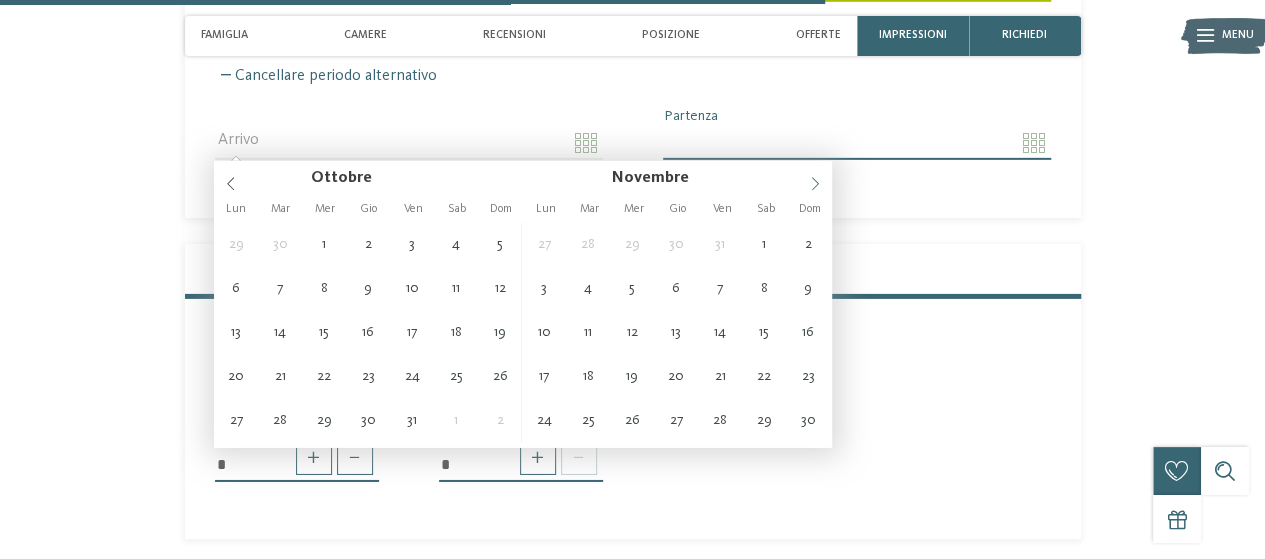 click 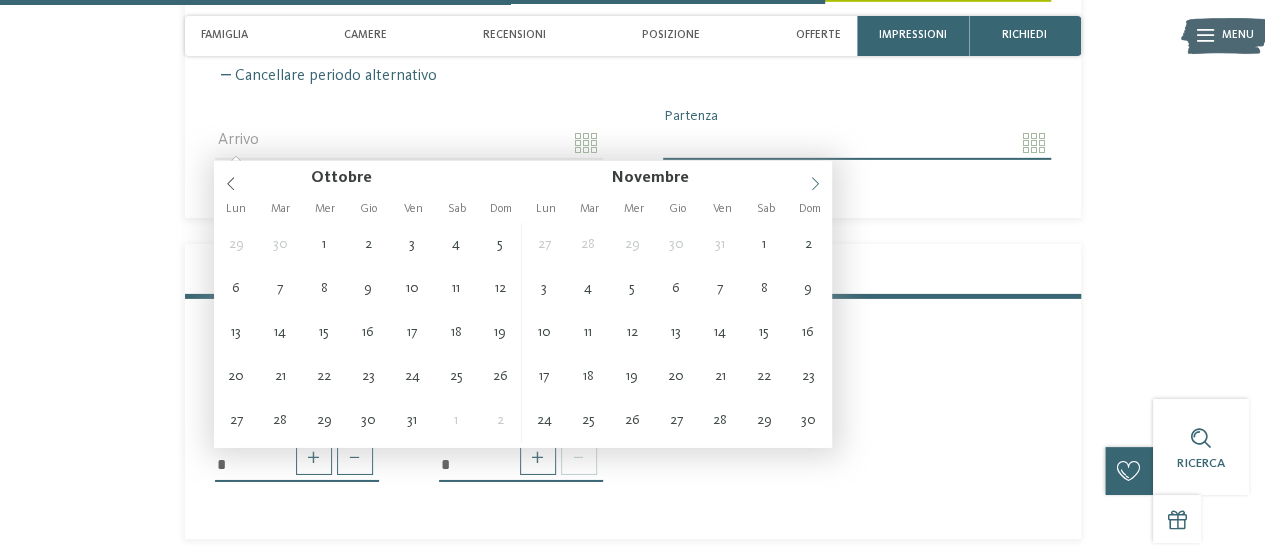 click 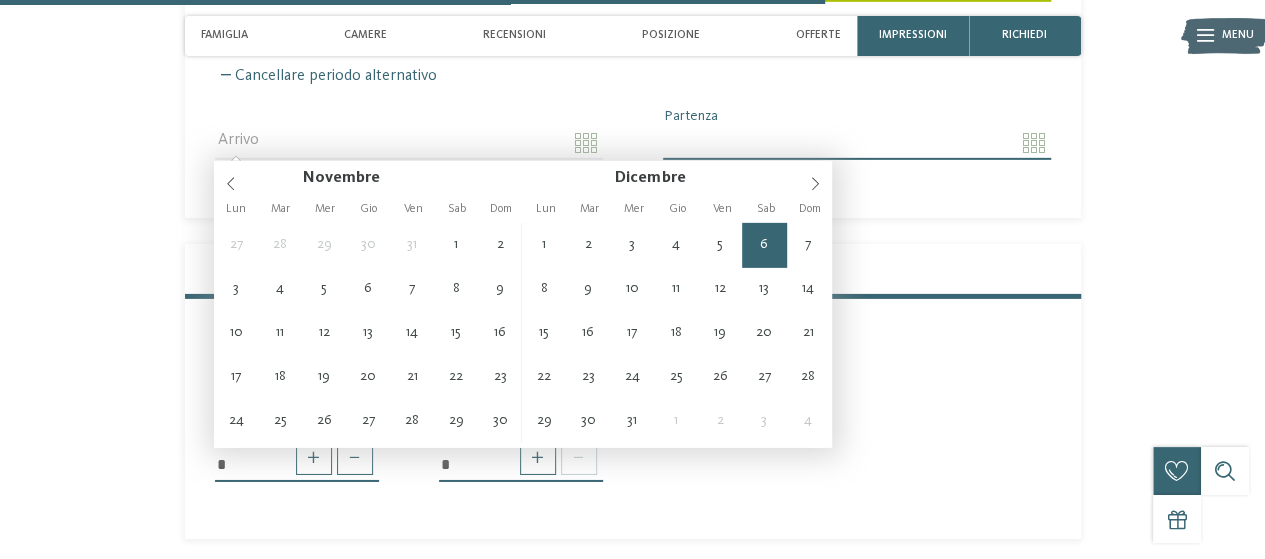 type on "**********" 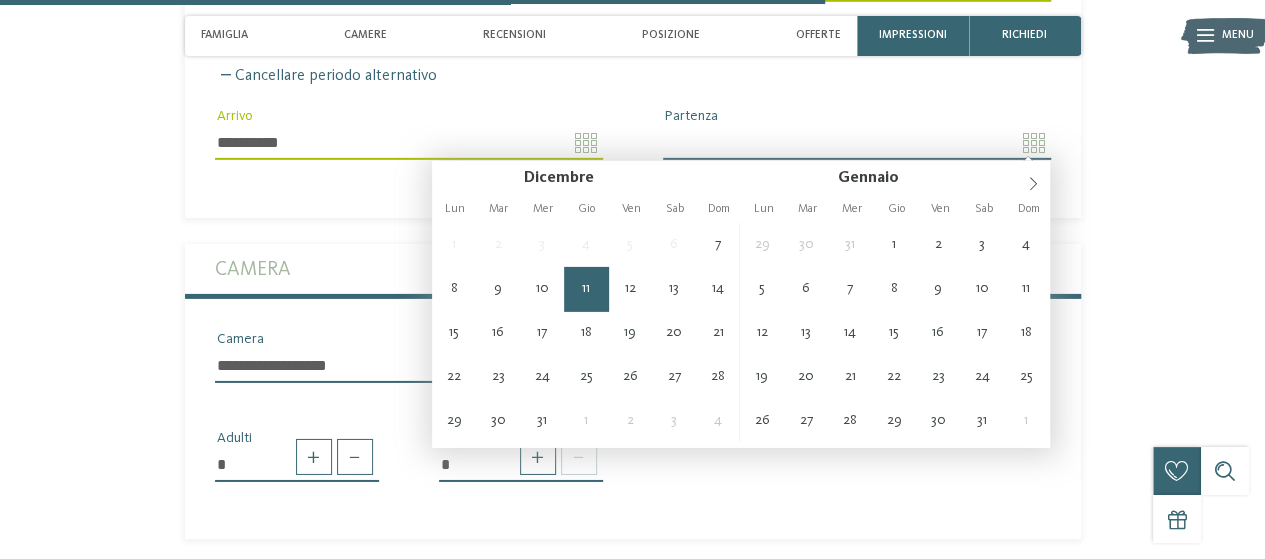 type on "**********" 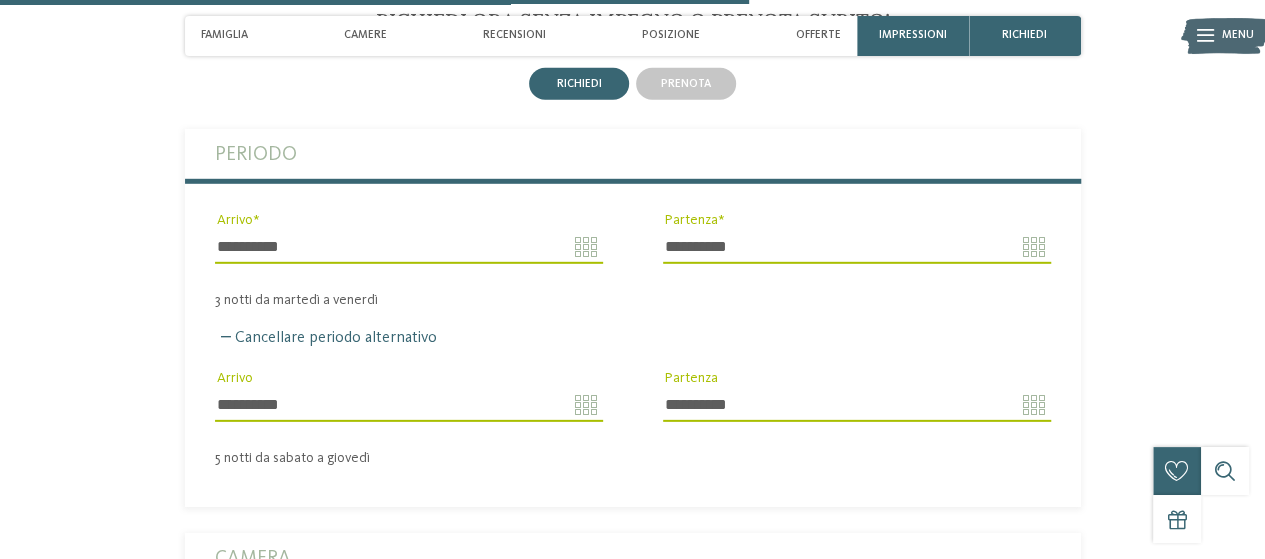 scroll, scrollTop: 2830, scrollLeft: 0, axis: vertical 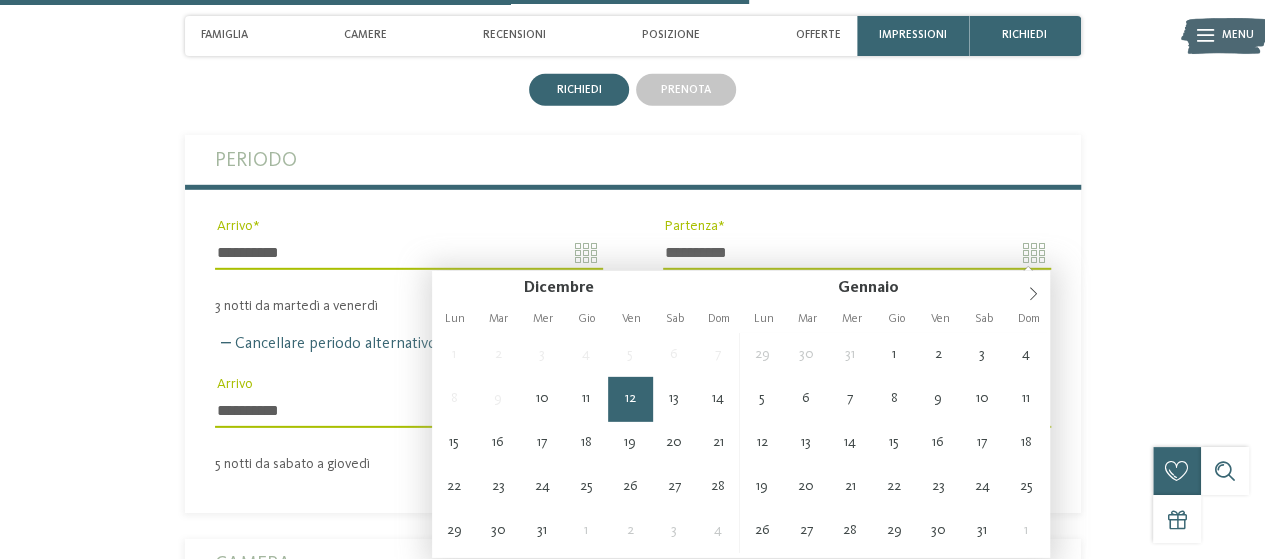click on "**********" at bounding box center [857, 253] 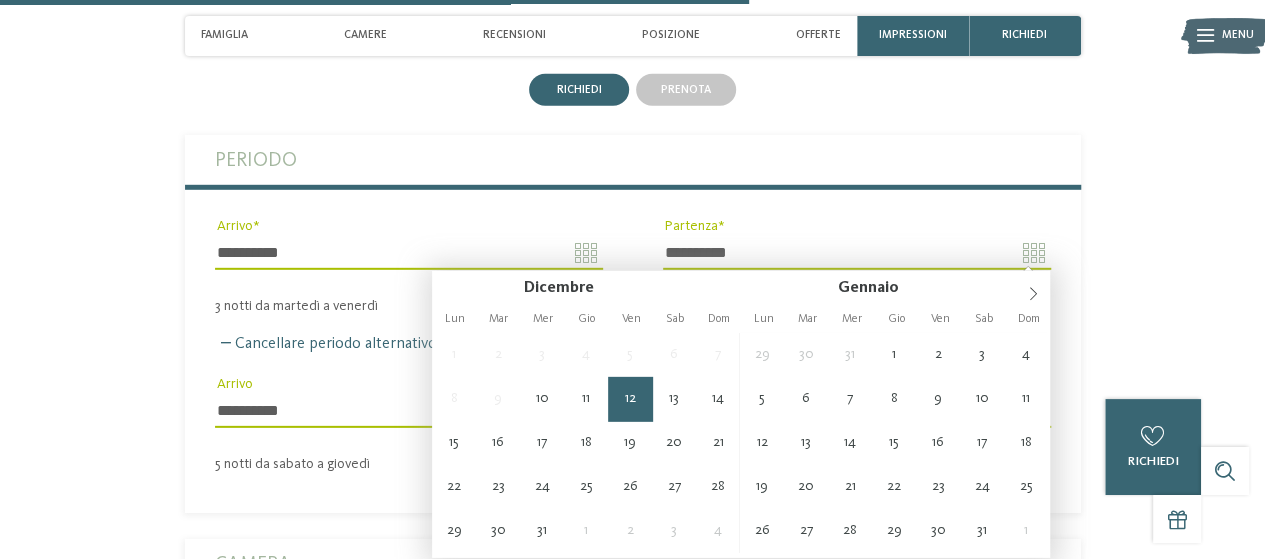 click on "**********" at bounding box center (409, 253) 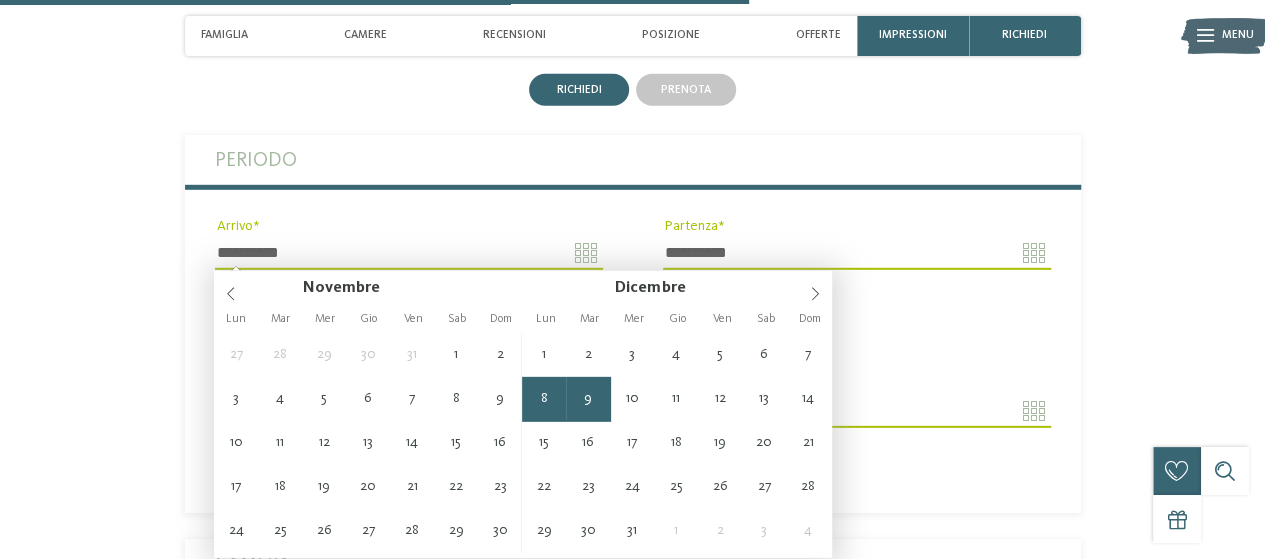 type on "**********" 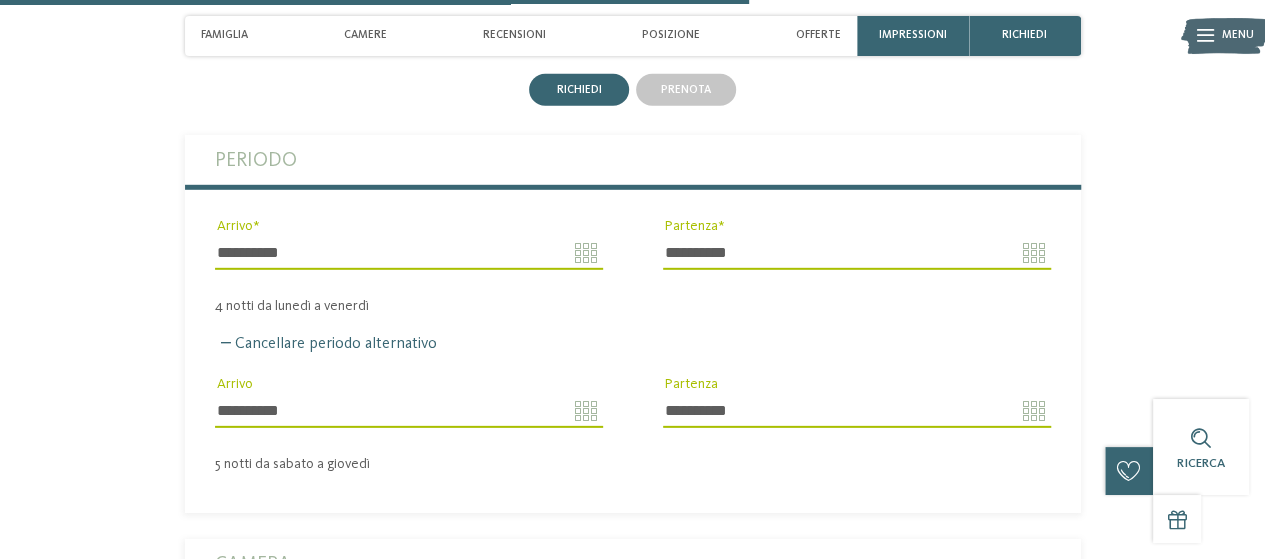 click on "torna alla panoramica degli alberghi
Impressioni" at bounding box center [632, -539] 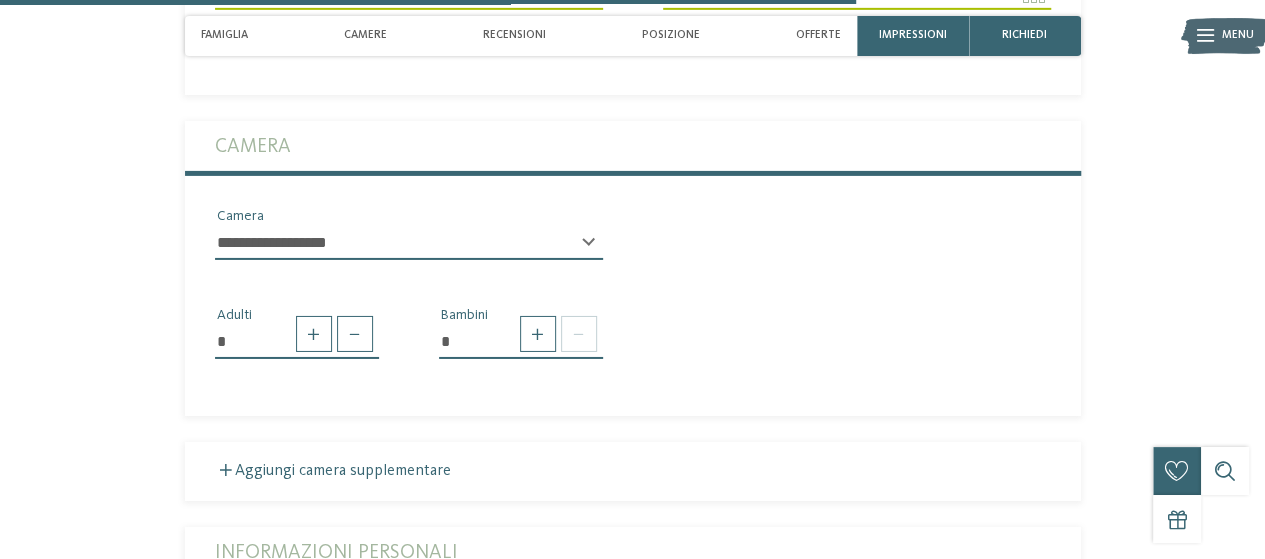 scroll, scrollTop: 3261, scrollLeft: 0, axis: vertical 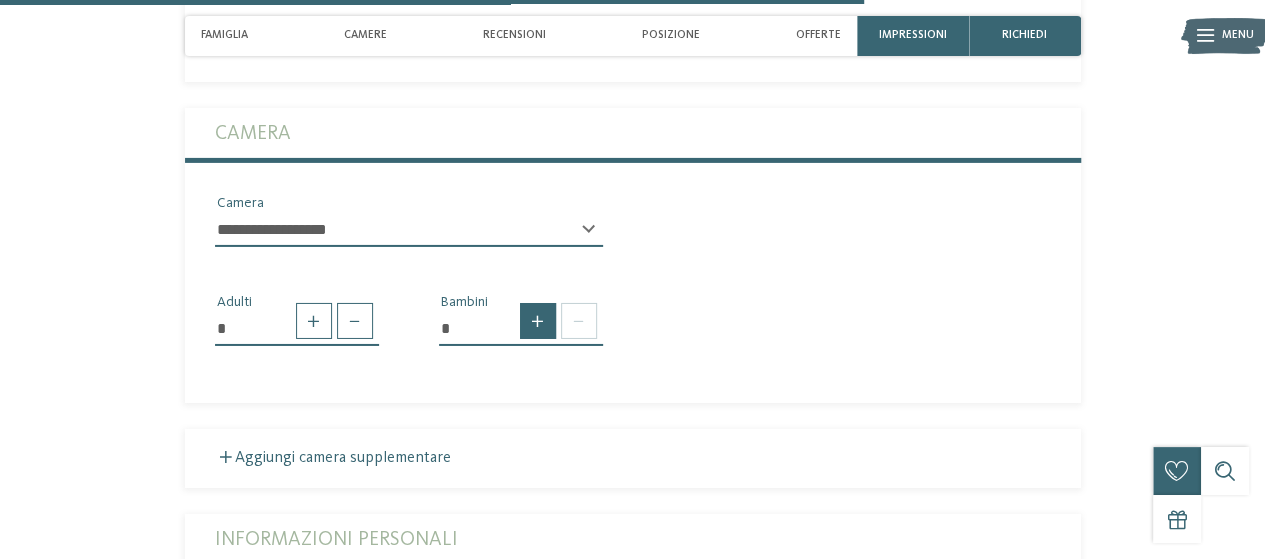 click at bounding box center [538, 321] 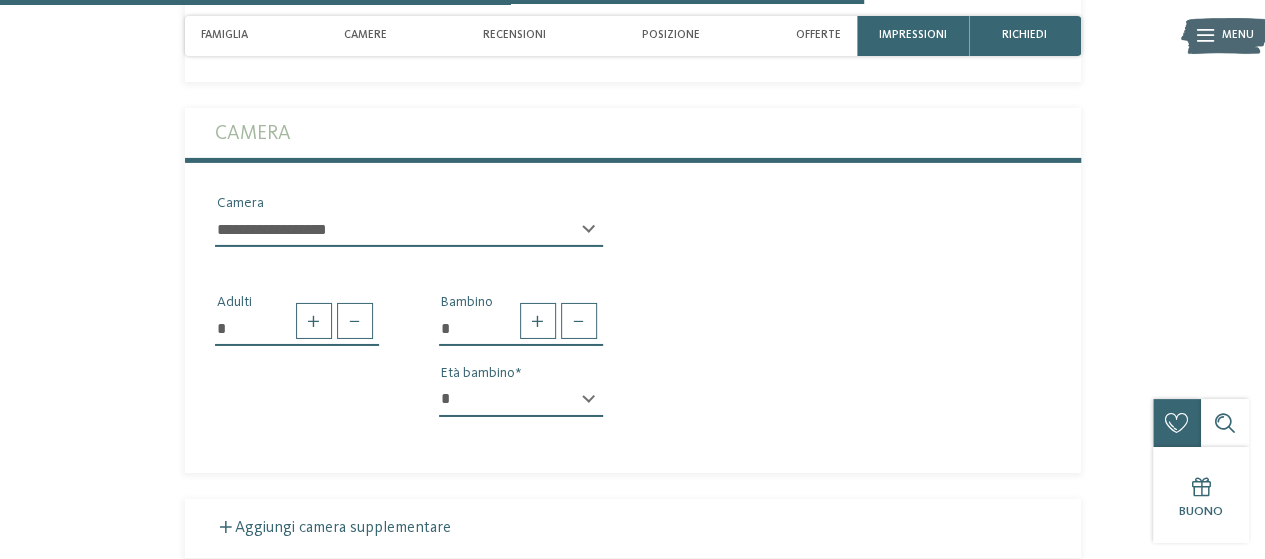click on "* * * * * * * * * * * ** ** ** ** ** ** ** **     Età bambino" at bounding box center [521, 408] 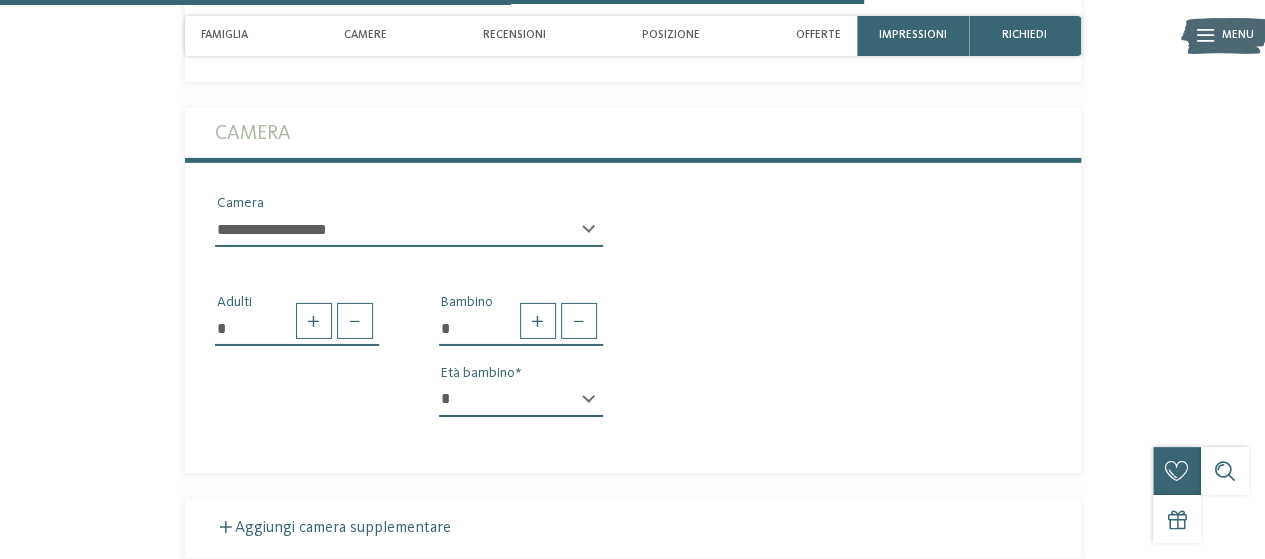 click on "* * * * * * * * * * * ** ** ** ** ** ** ** **     Età bambino" at bounding box center [521, 408] 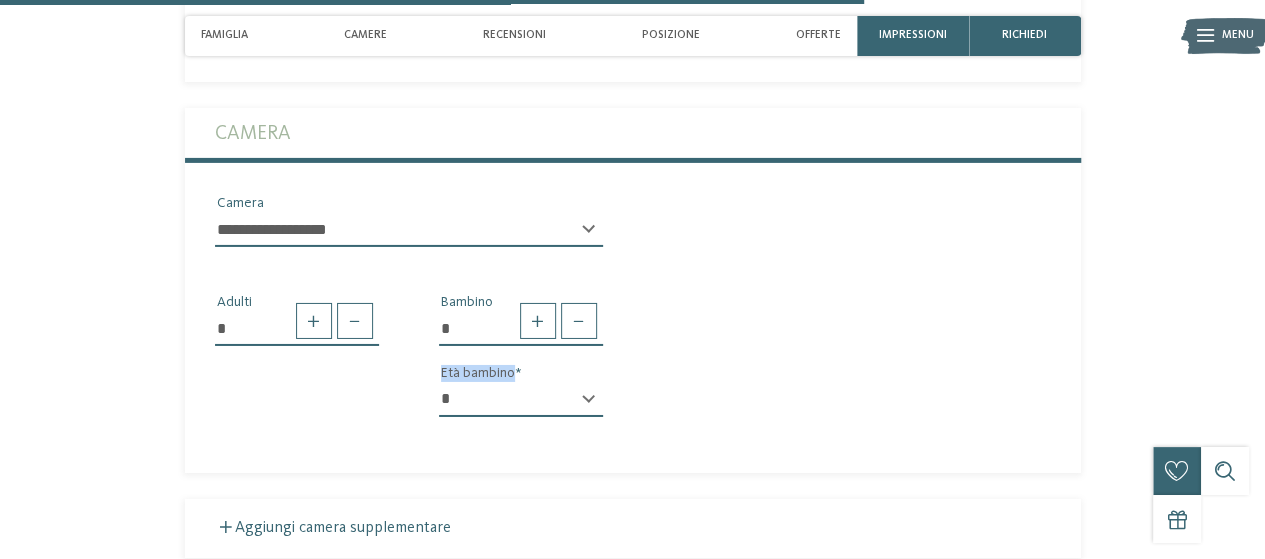 click on "* * * * * * * * * * * ** ** ** ** ** ** ** **     Età bambino" at bounding box center [521, 408] 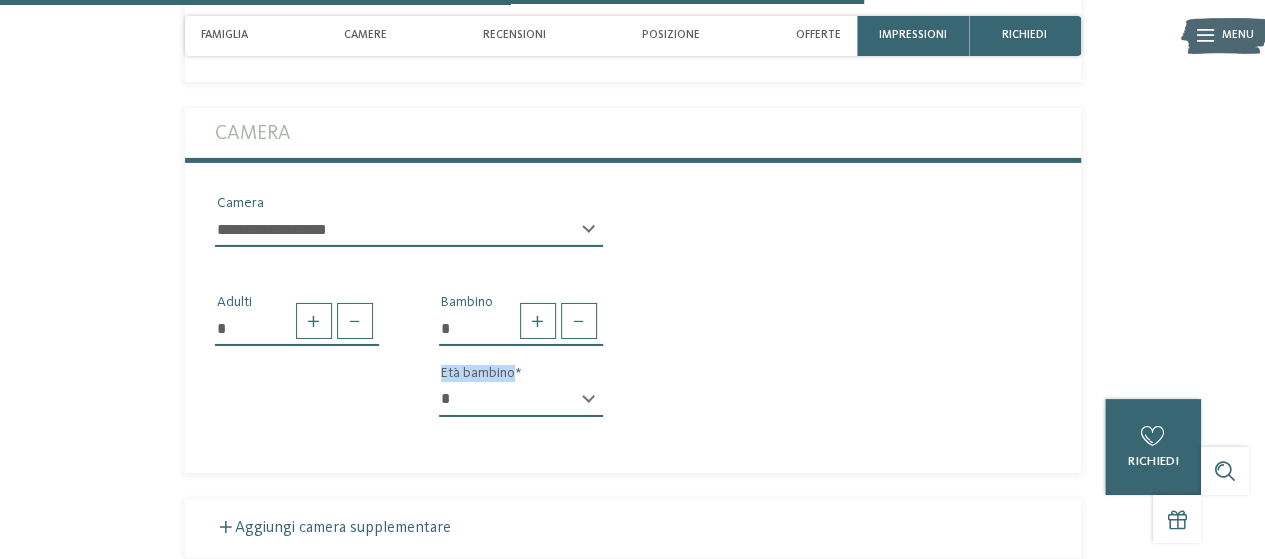 select on "*" 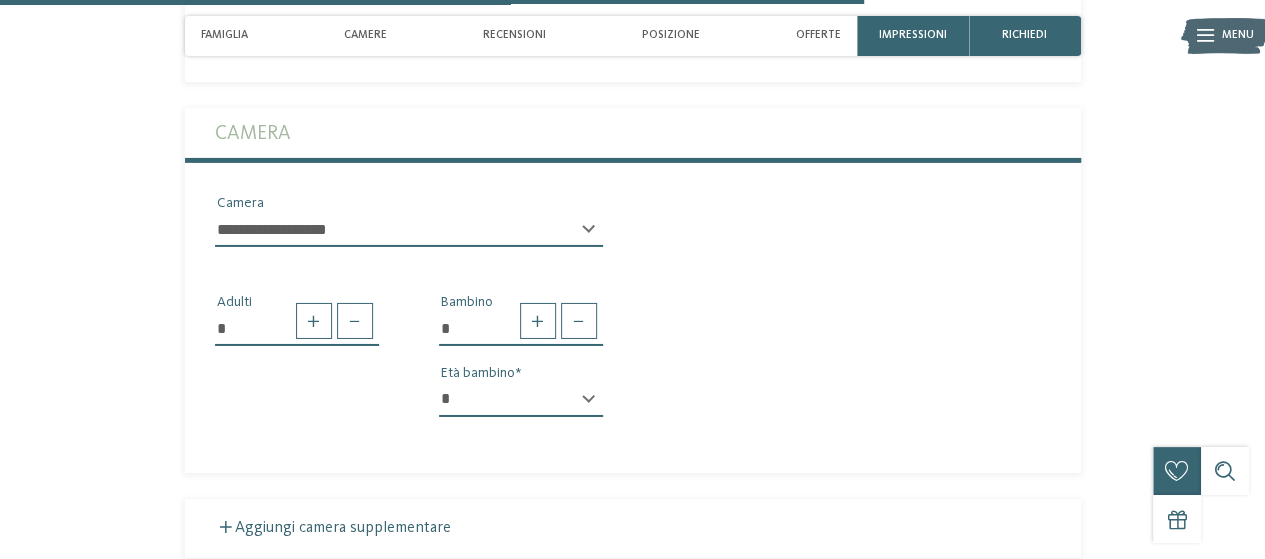 click on "**********" at bounding box center [409, 238] 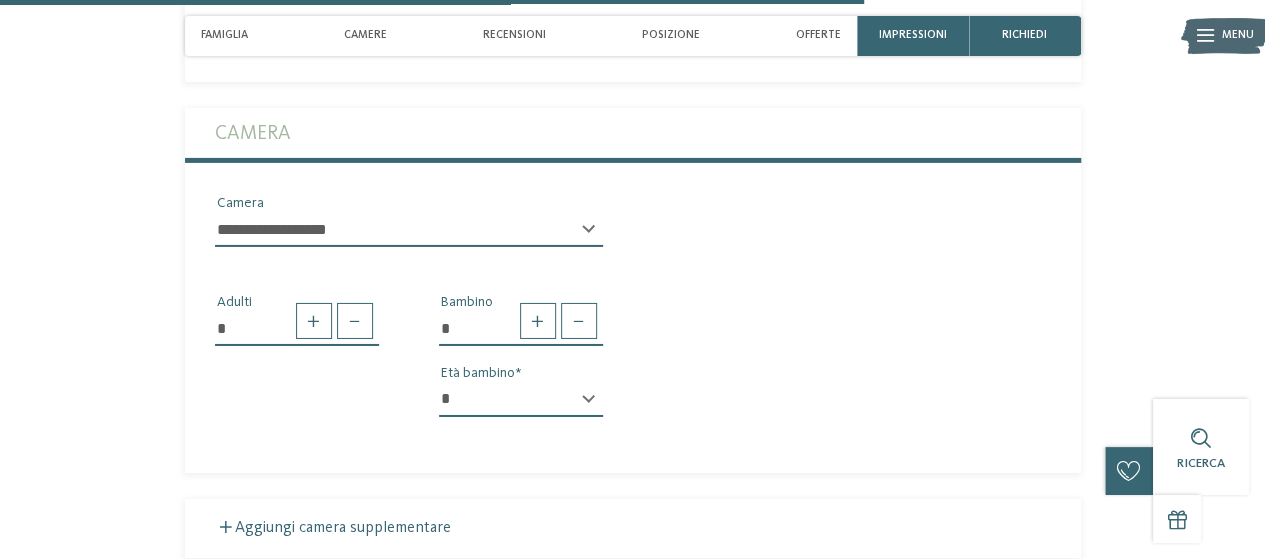 click on "**********" at bounding box center (409, 230) 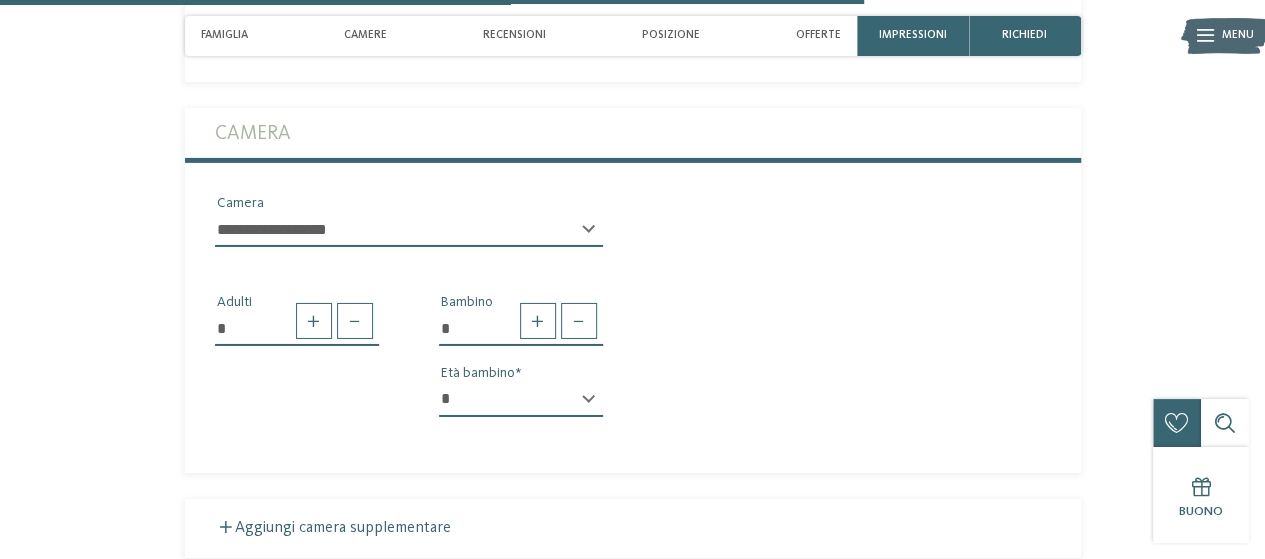 click on "*     Adulti           *     Bambino       * * * * * * * * * * * ** ** ** ** ** ** ** **     Età bambino" at bounding box center (633, 348) 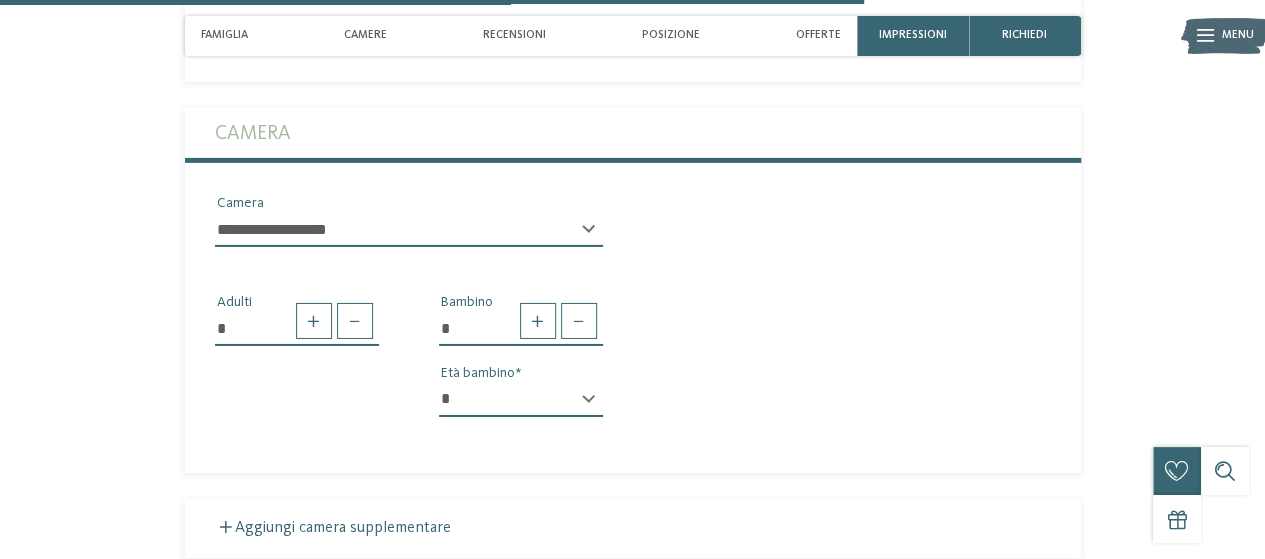 click on "**********" at bounding box center [409, 230] 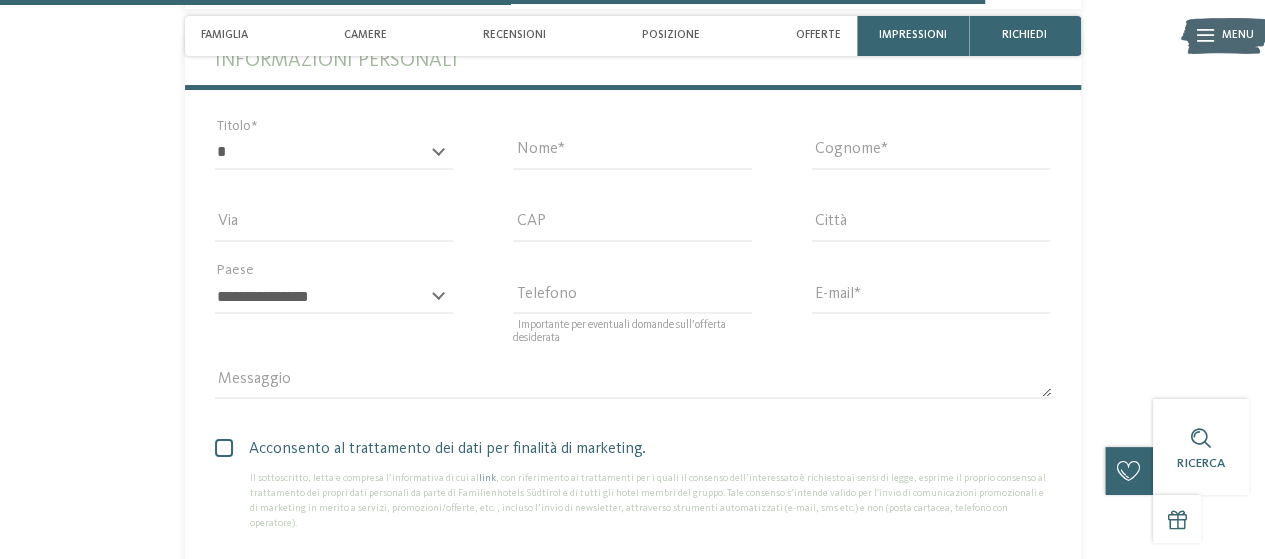 scroll, scrollTop: 3818, scrollLeft: 0, axis: vertical 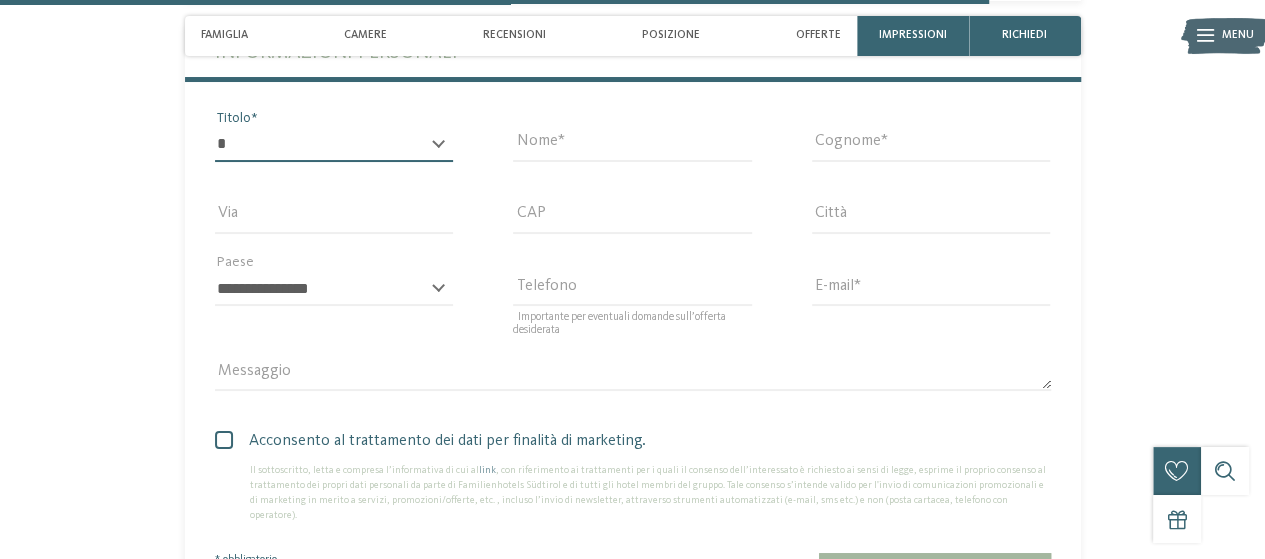 click on "* ****** ******* ******** ******" at bounding box center (334, 145) 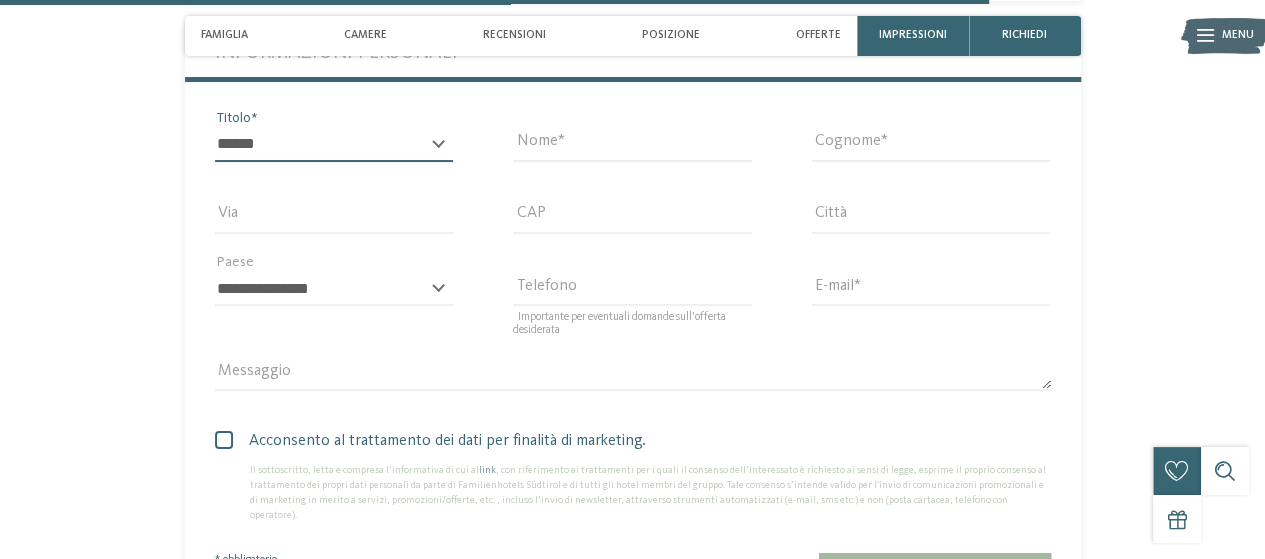 click on "* ****** ******* ******** ******" at bounding box center [334, 145] 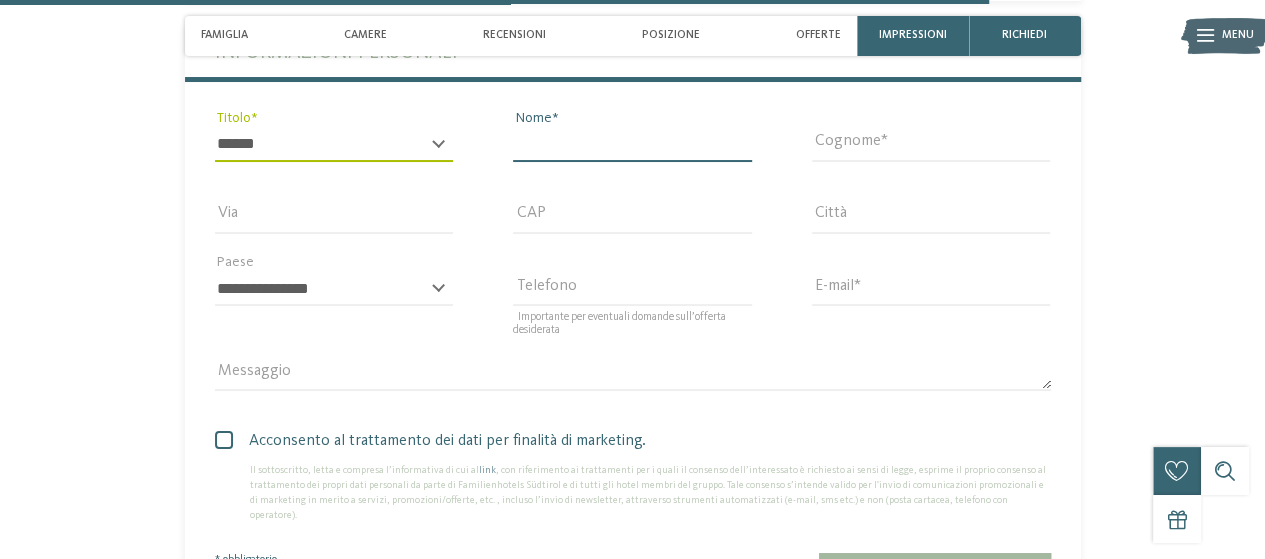 click on "Nome" at bounding box center [632, 145] 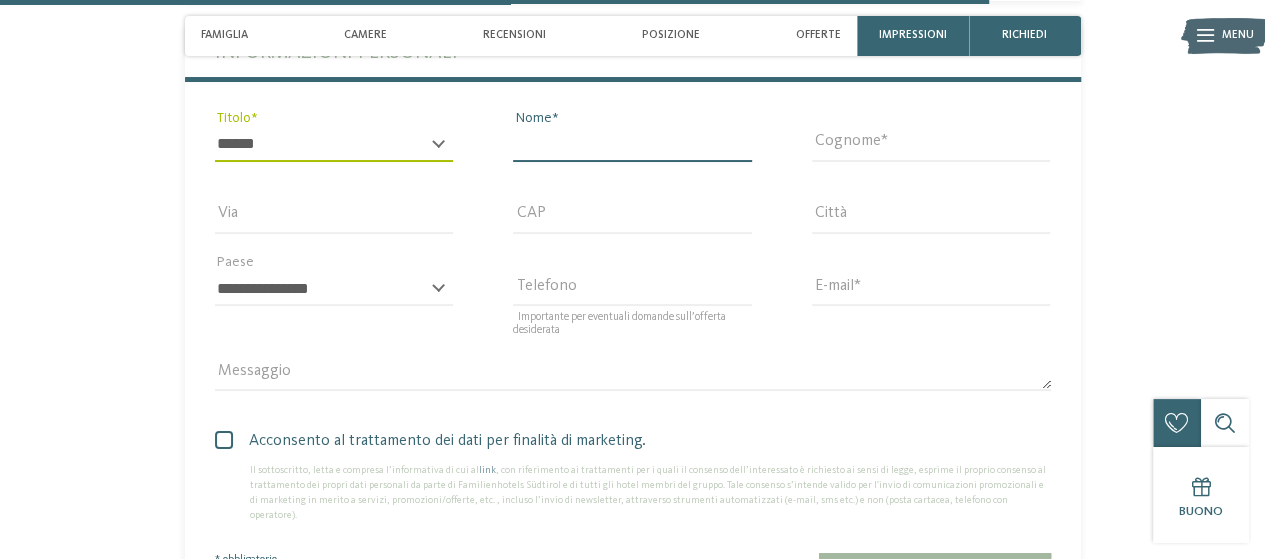 type on "*******" 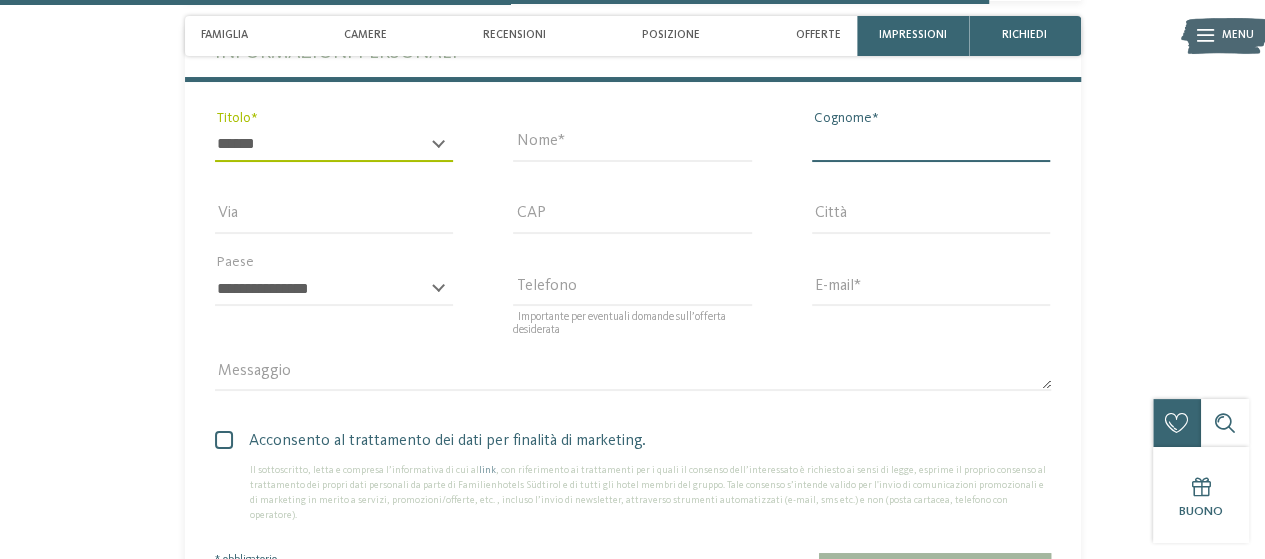 type on "*********" 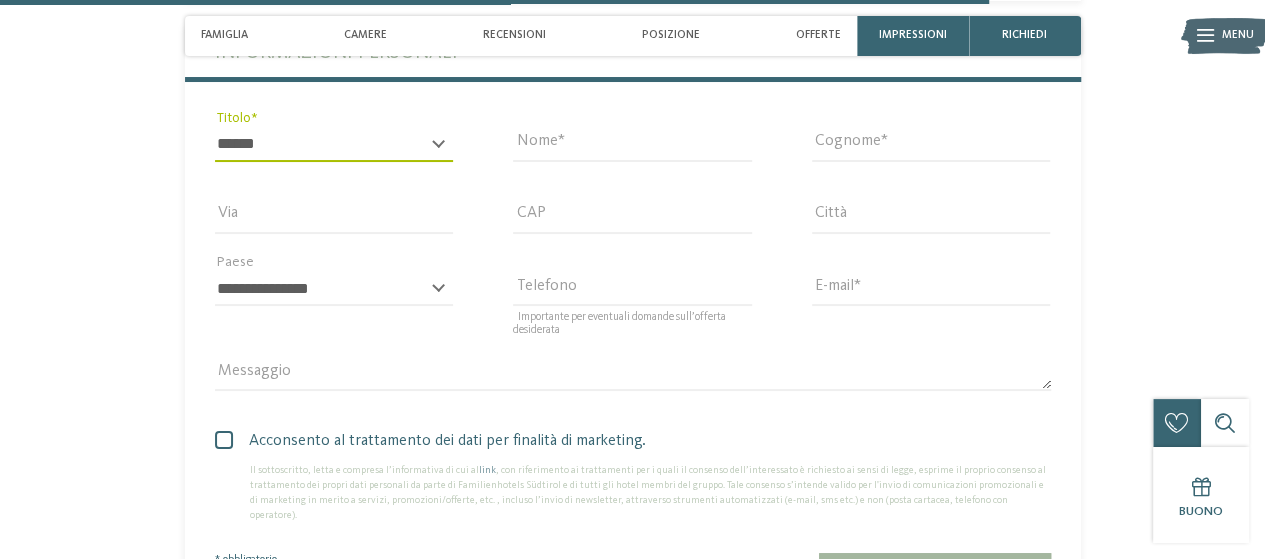 type on "**********" 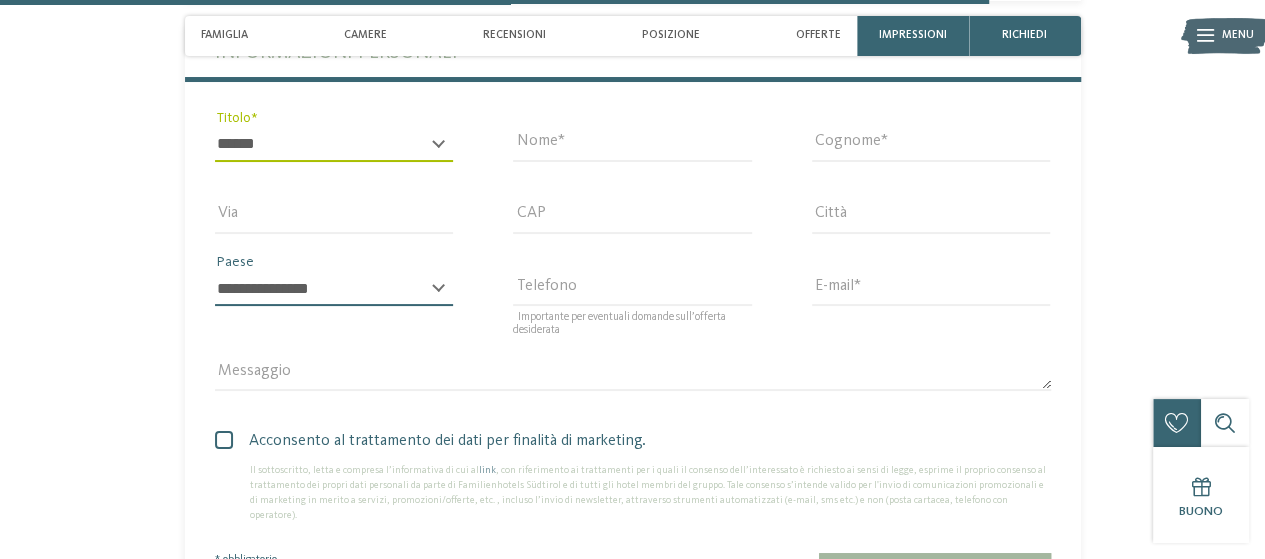 select on "**" 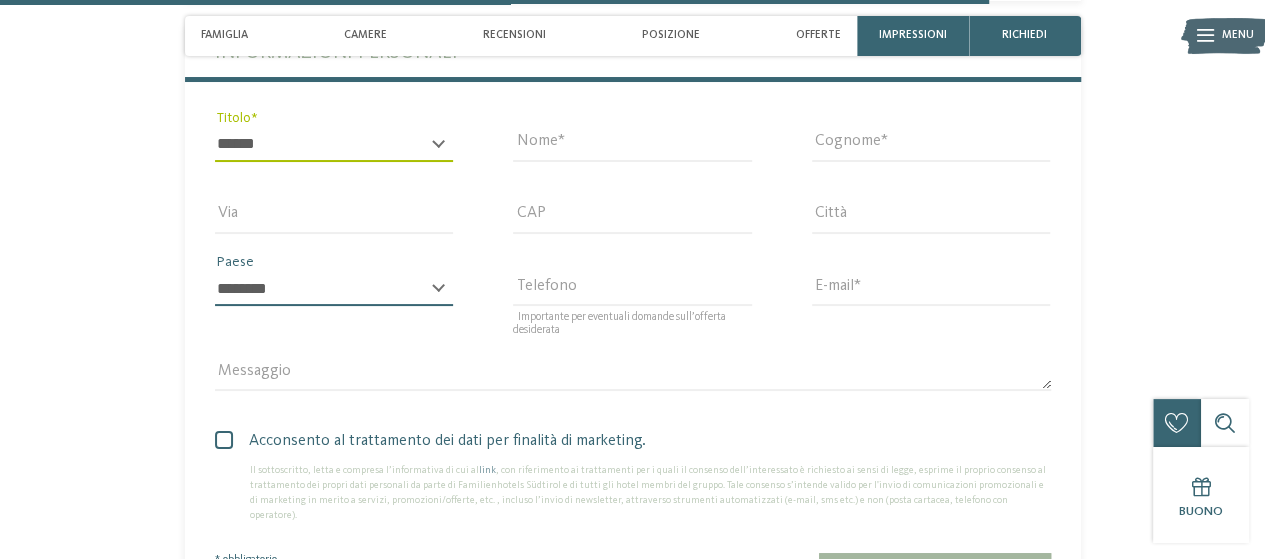 type on "**********" 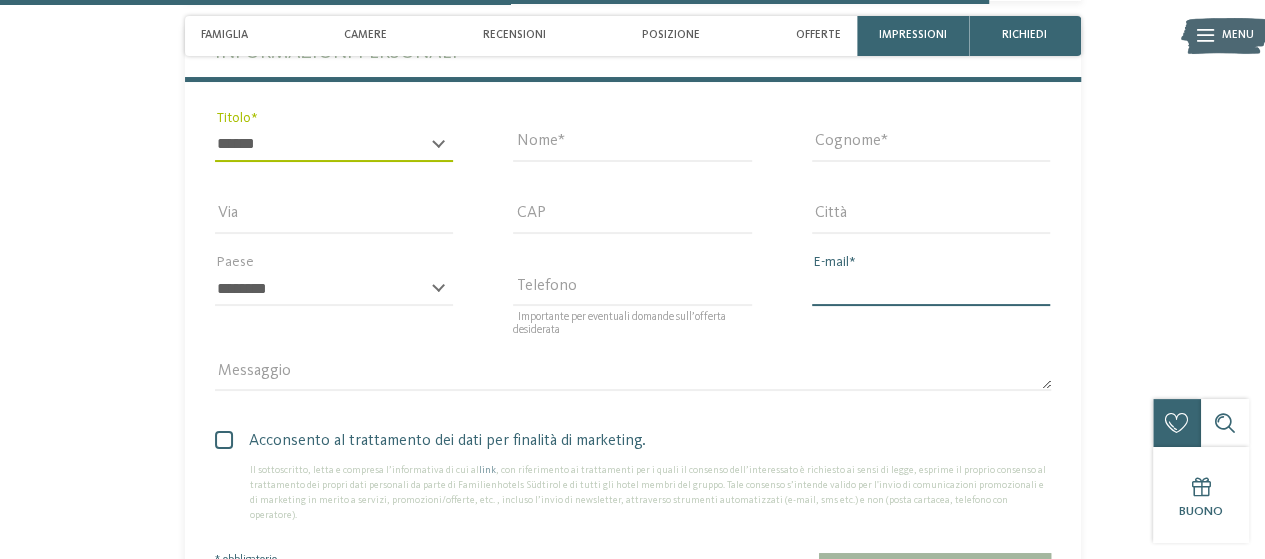 type on "**********" 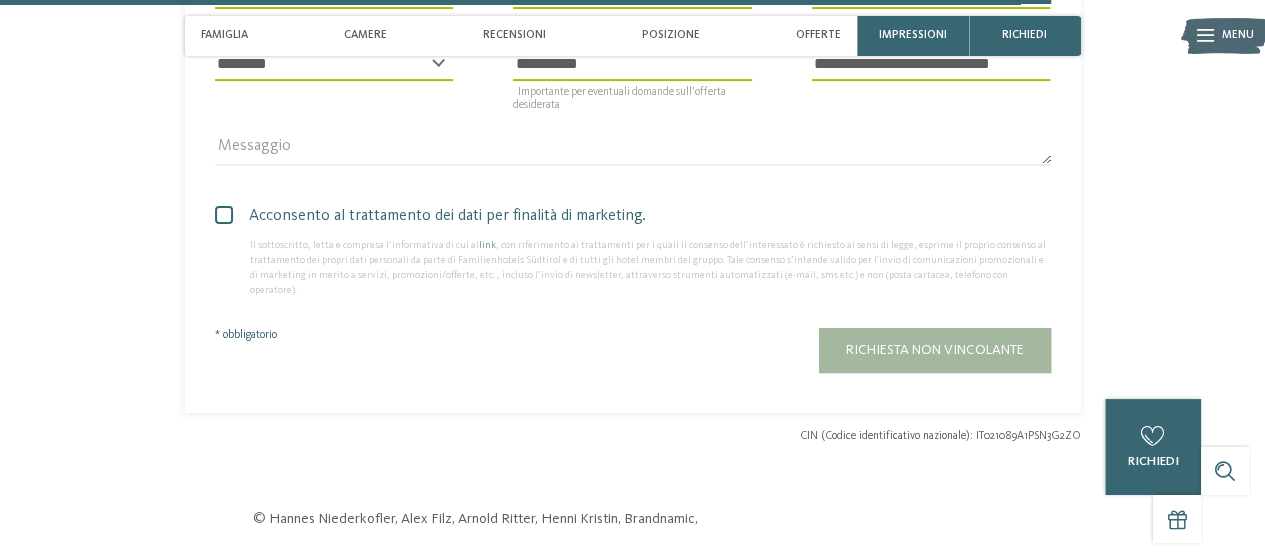 scroll, scrollTop: 4064, scrollLeft: 0, axis: vertical 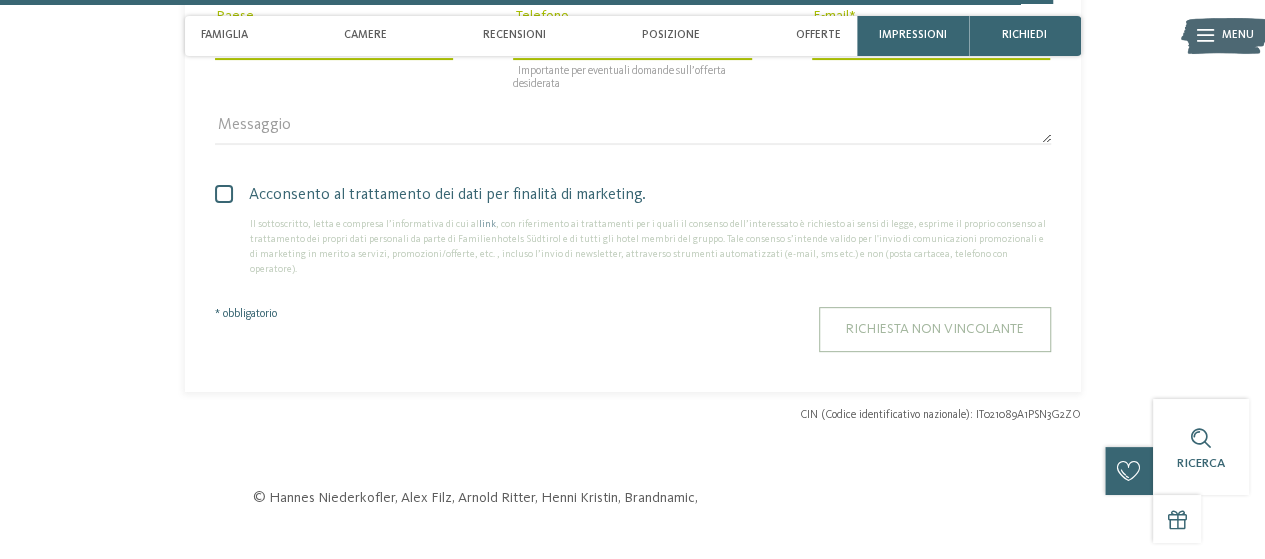 click on "Richiesta non vincolante" at bounding box center [935, 329] 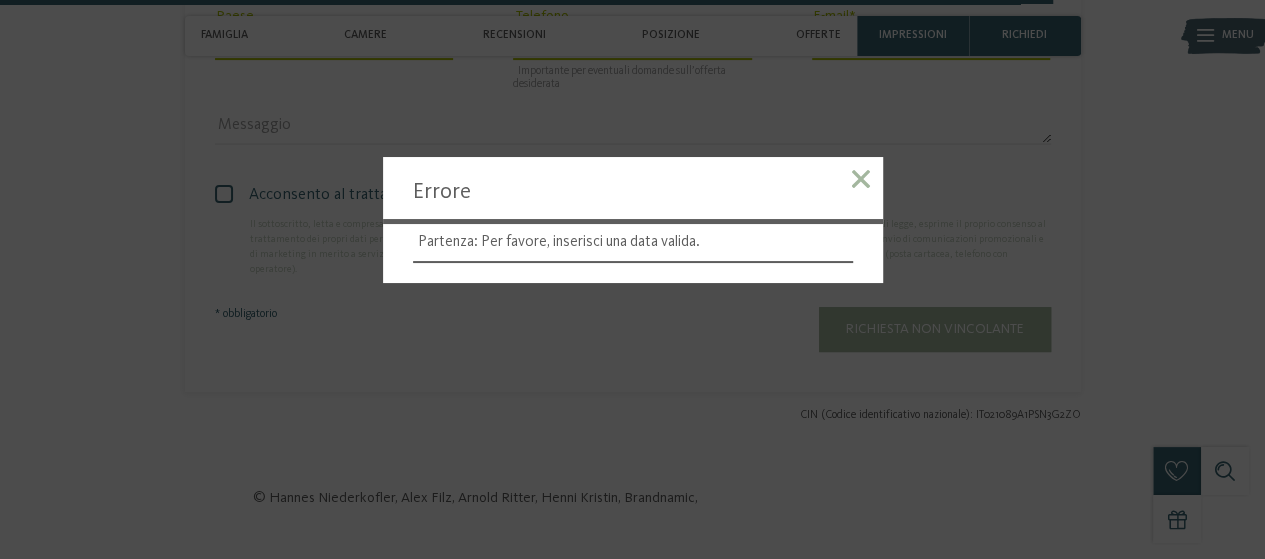 click at bounding box center [861, 179] 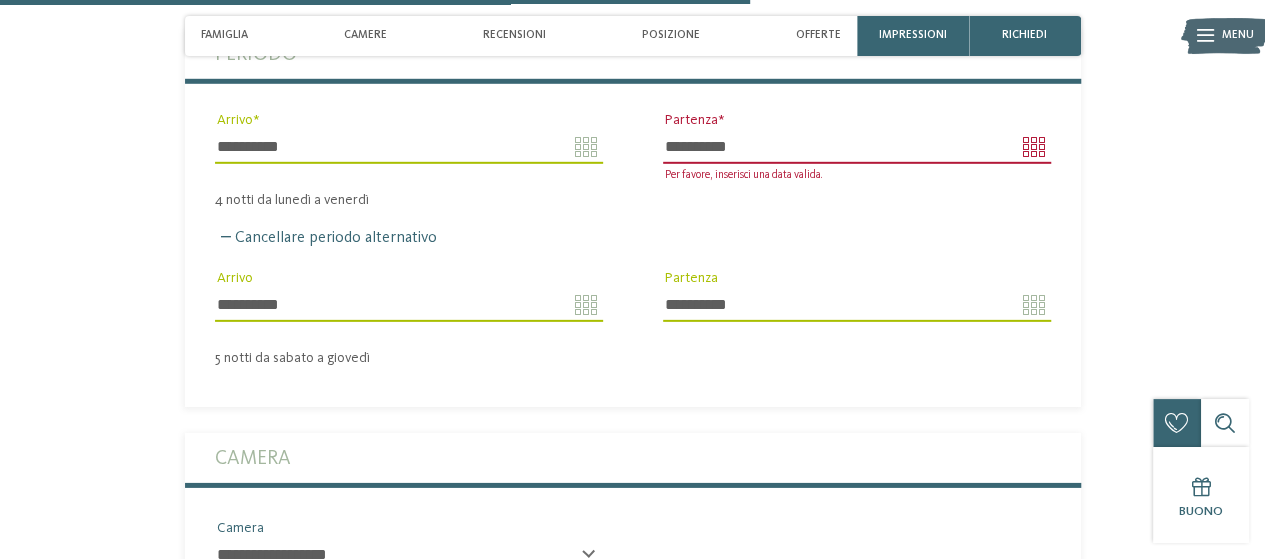 scroll, scrollTop: 2894, scrollLeft: 0, axis: vertical 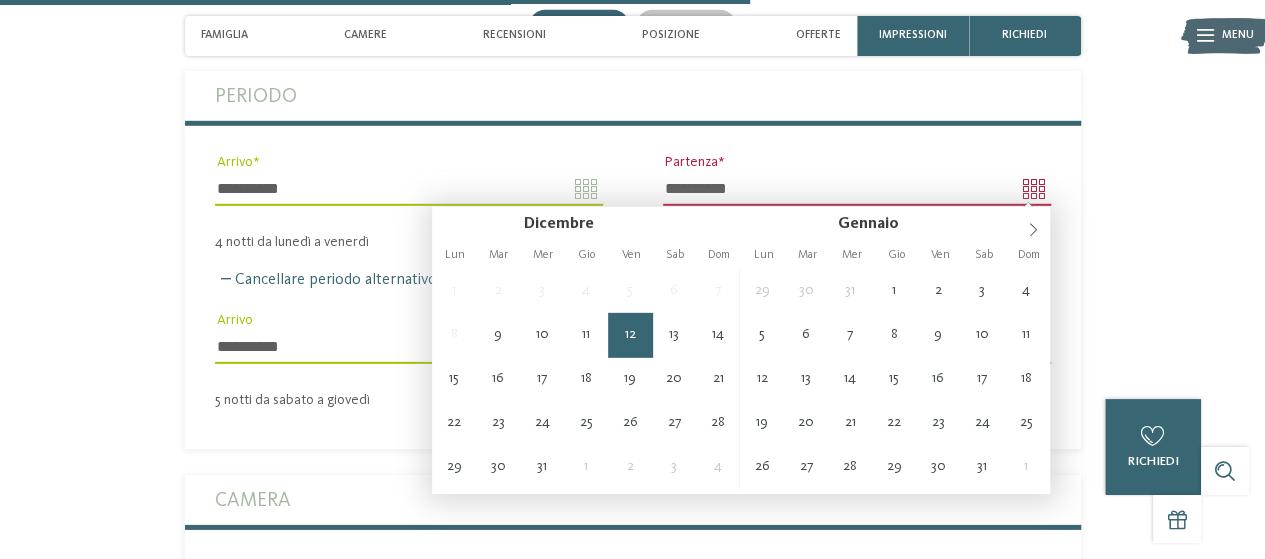click on "**********" at bounding box center [857, 189] 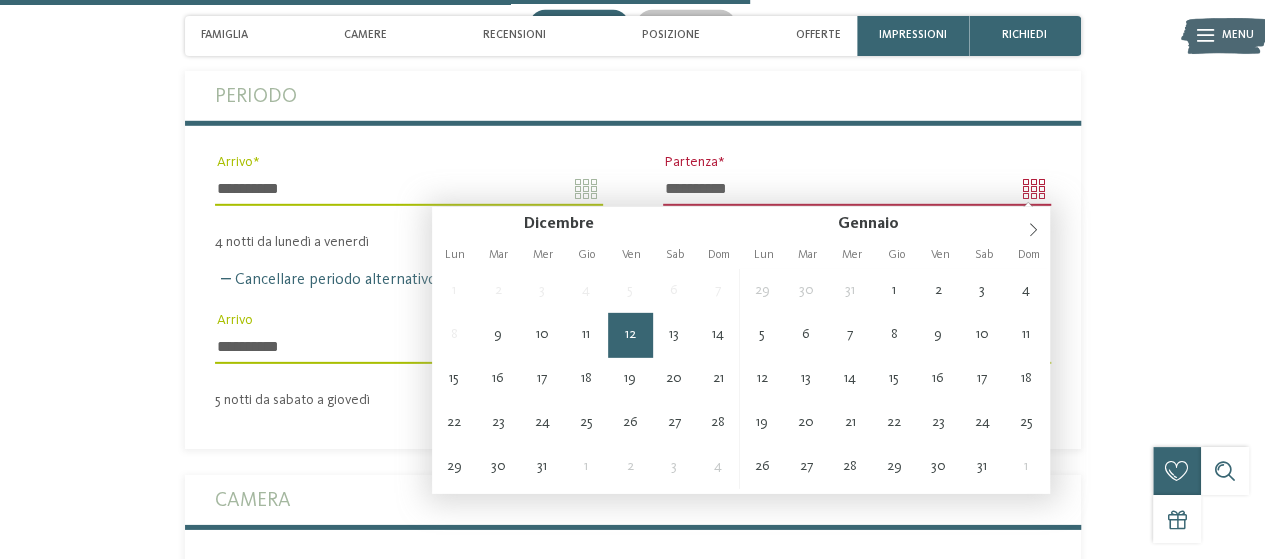 type on "**********" 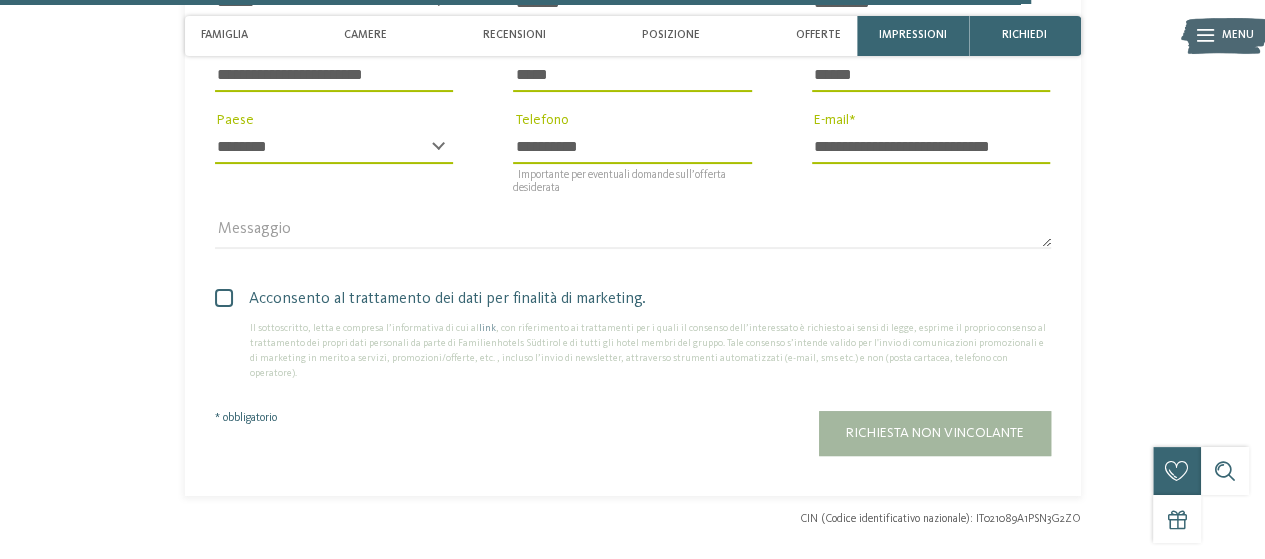 scroll, scrollTop: 3994, scrollLeft: 0, axis: vertical 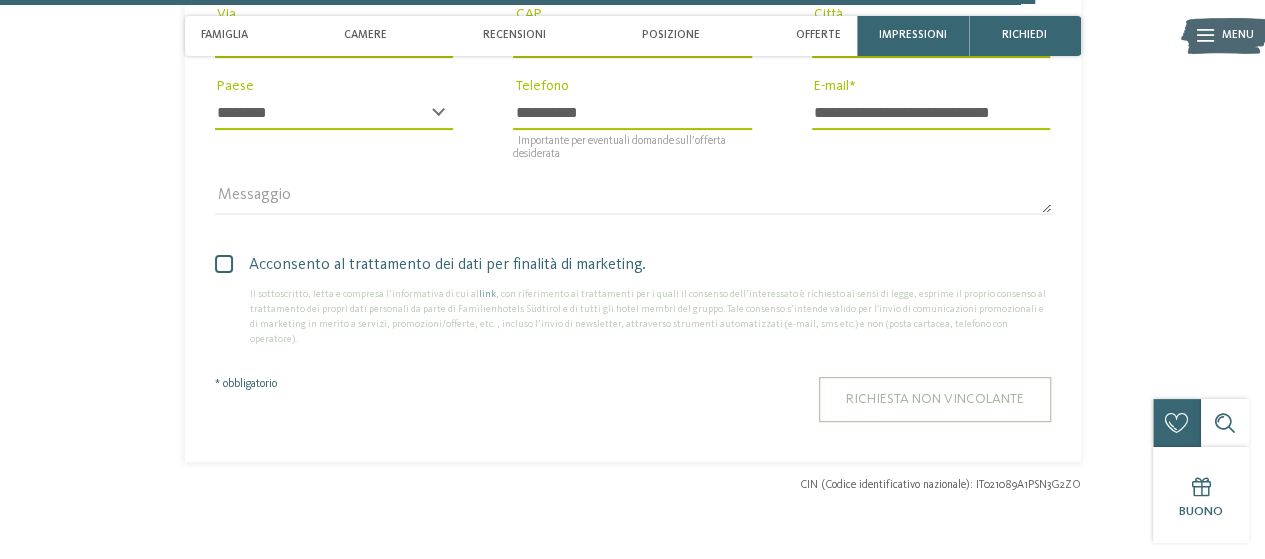 click on "Richiesta non vincolante" at bounding box center (935, 399) 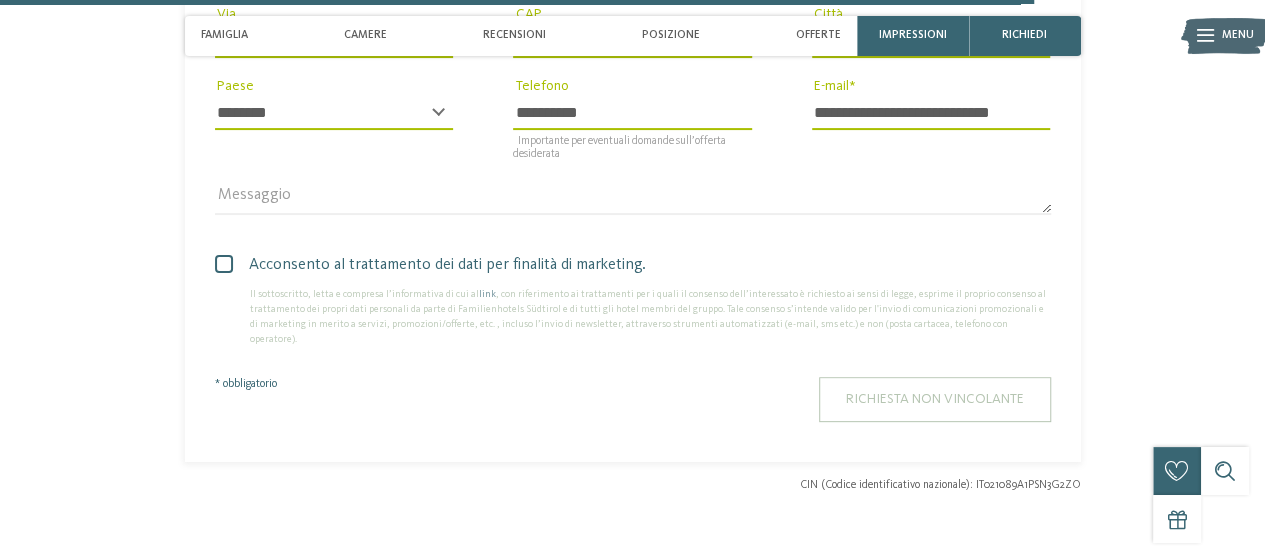 scroll, scrollTop: 3992, scrollLeft: 0, axis: vertical 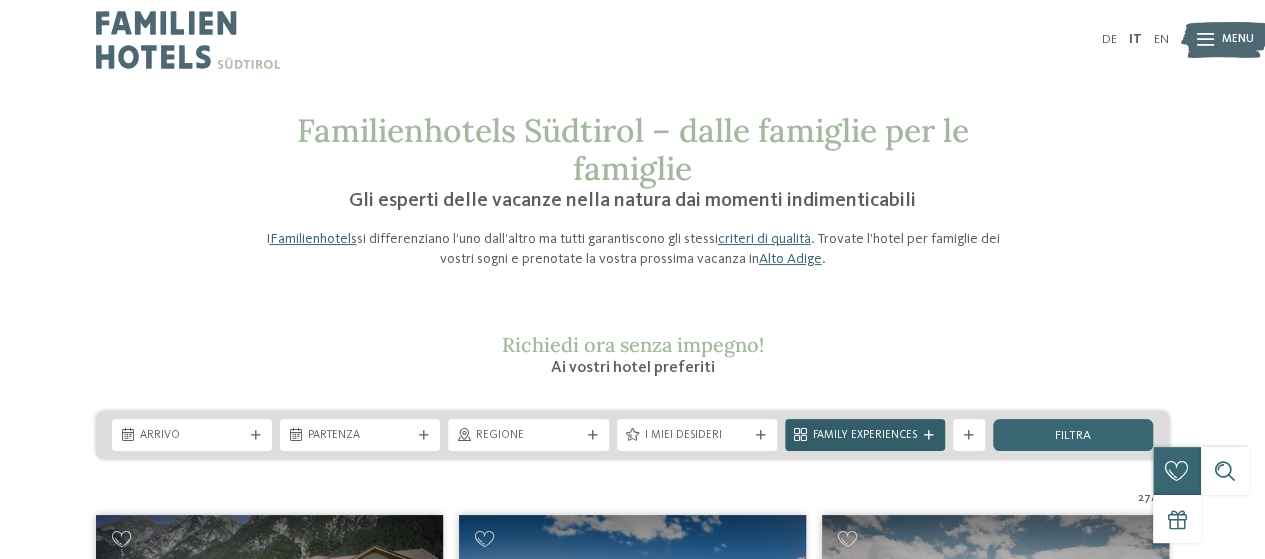 click on "Family Experiences" at bounding box center (865, 436) 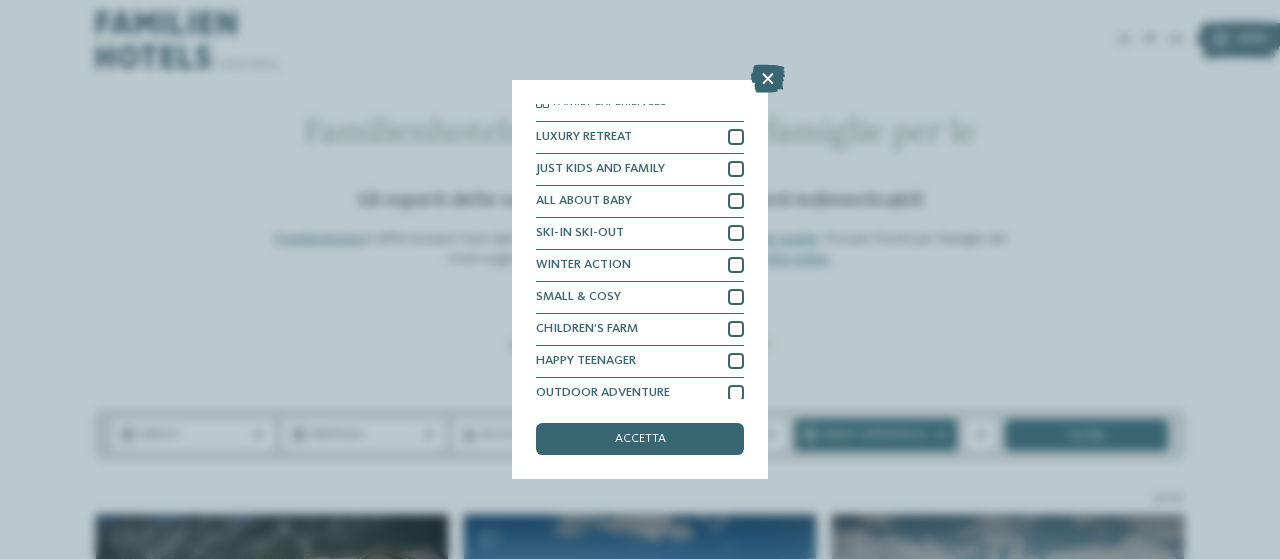 scroll, scrollTop: 0, scrollLeft: 0, axis: both 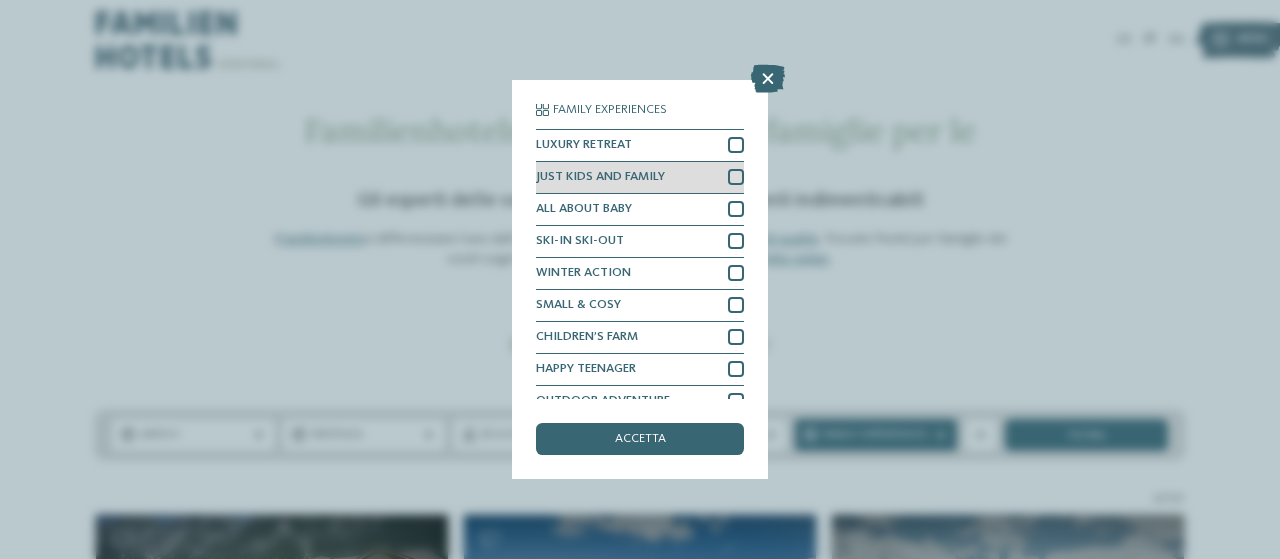 click at bounding box center (736, 177) 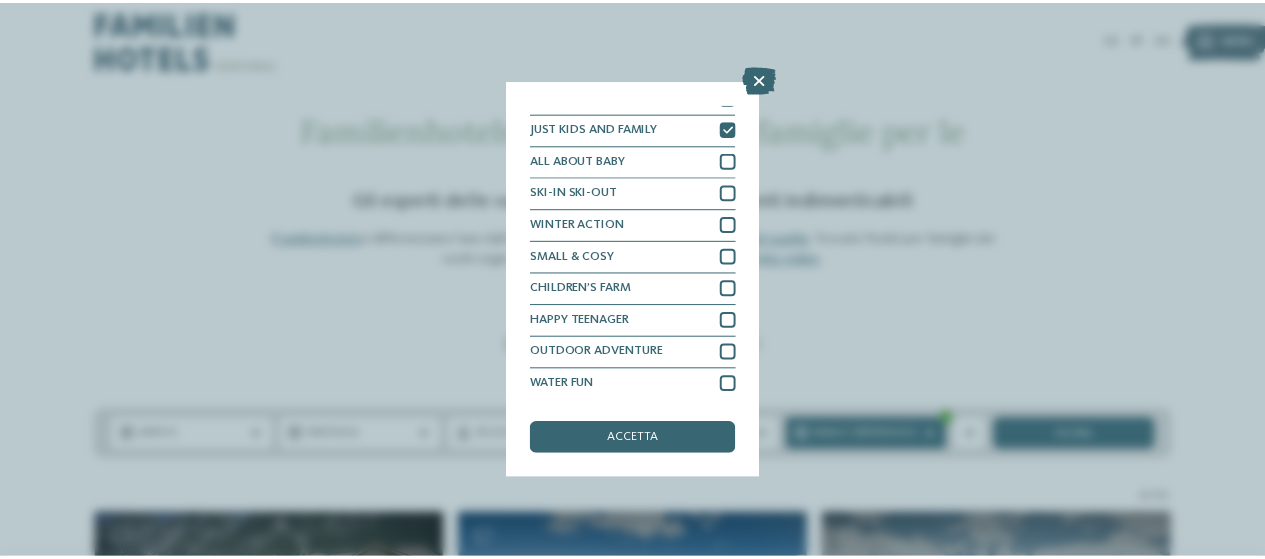 scroll, scrollTop: 50, scrollLeft: 0, axis: vertical 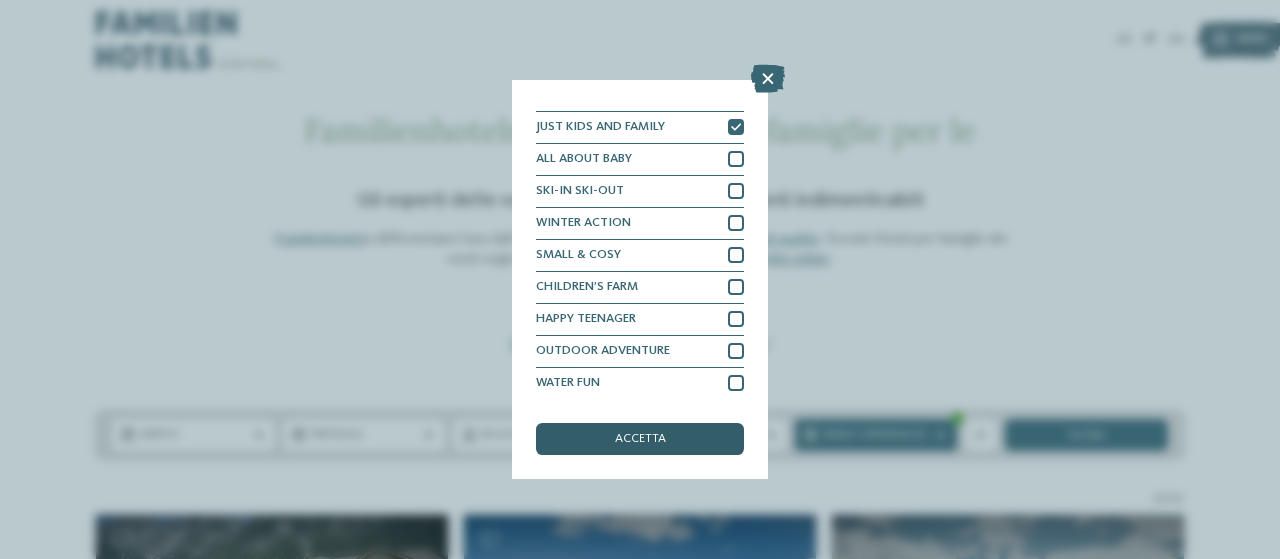 click on "accetta" at bounding box center [640, 439] 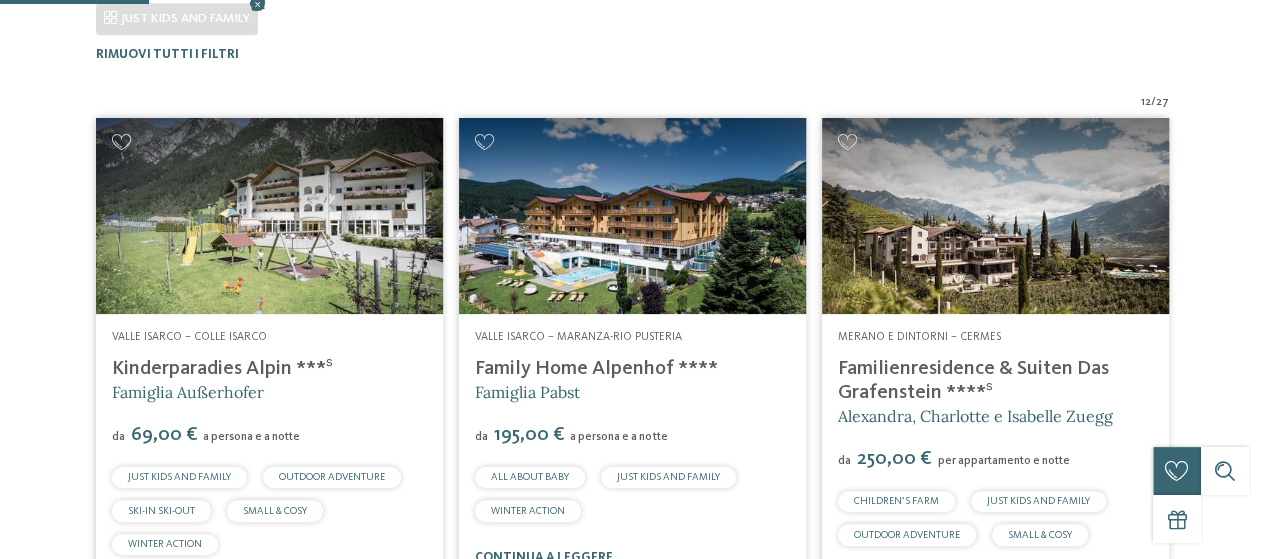scroll, scrollTop: 494, scrollLeft: 0, axis: vertical 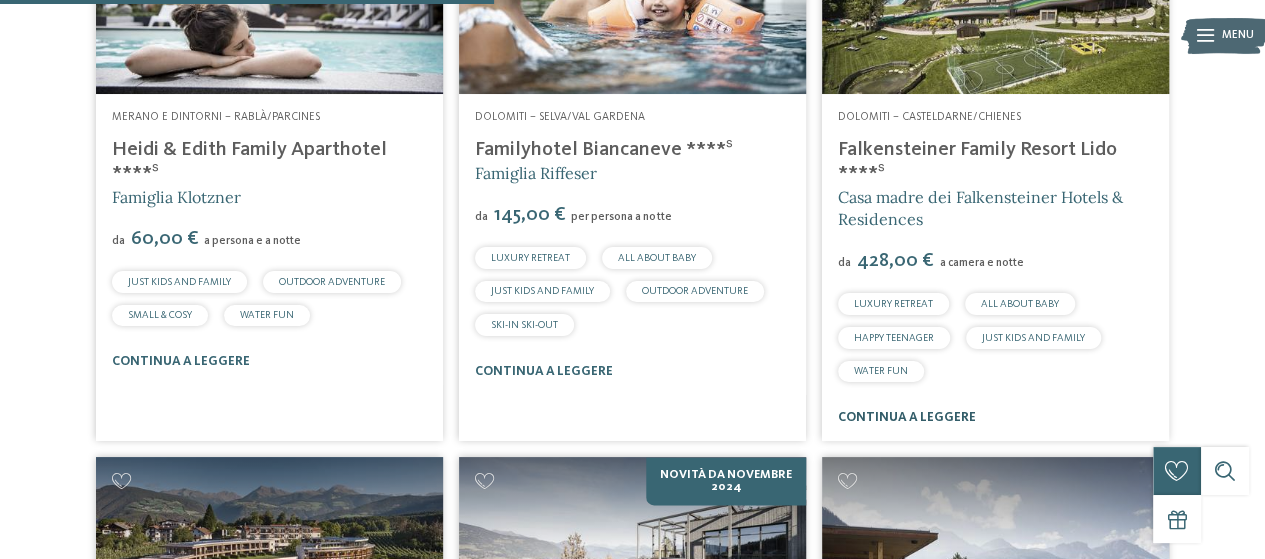 click on "continua a leggere" at bounding box center (907, 417) 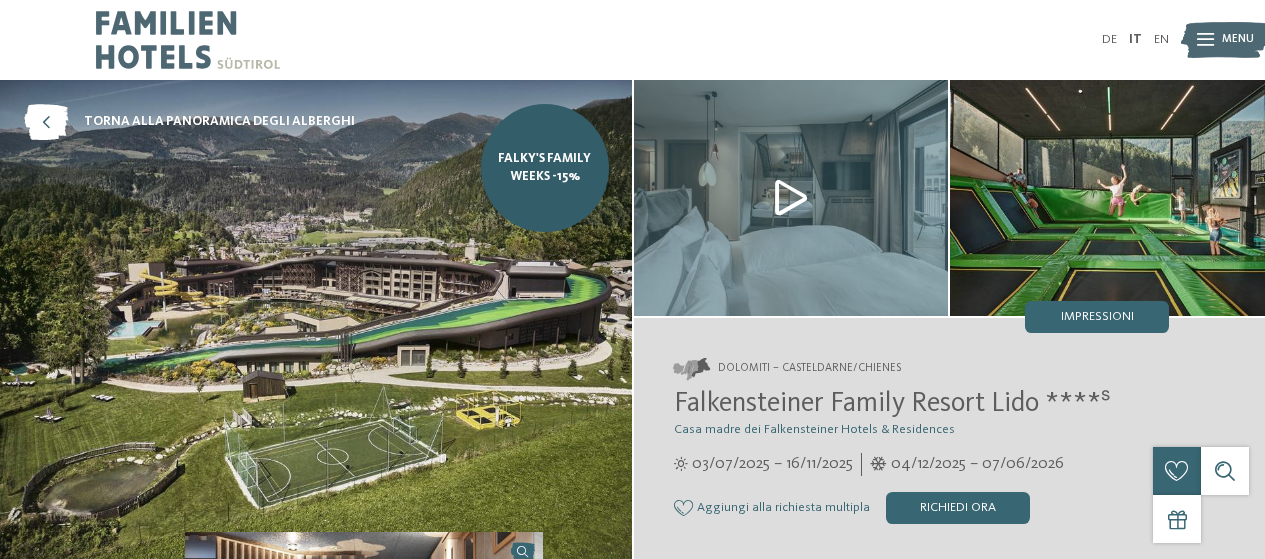 scroll, scrollTop: 0, scrollLeft: 0, axis: both 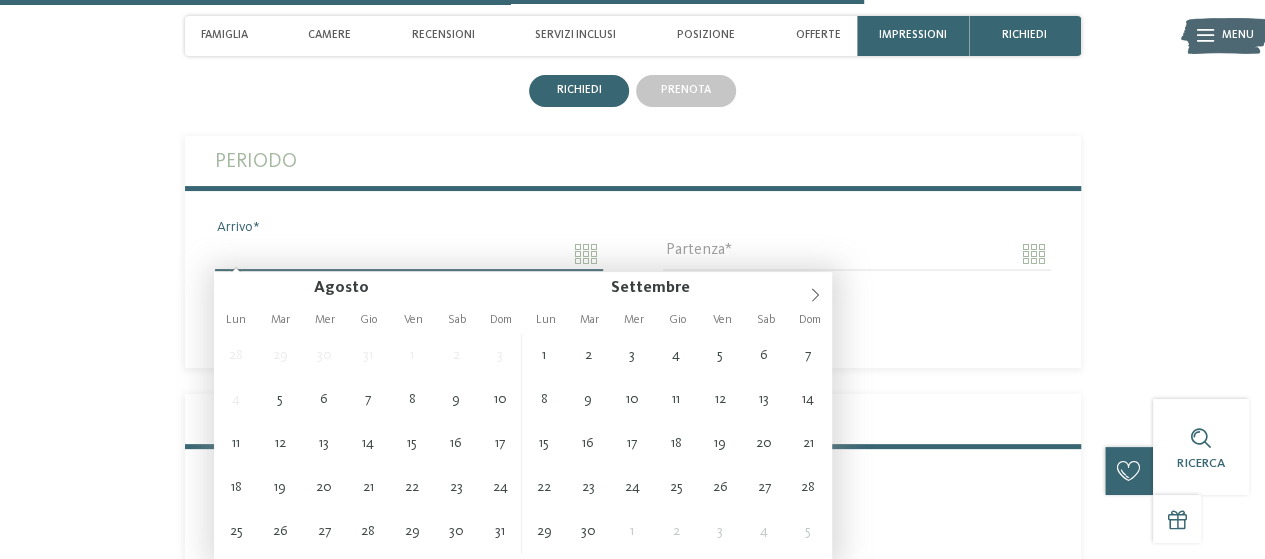 click on "Arrivo" at bounding box center (409, 254) 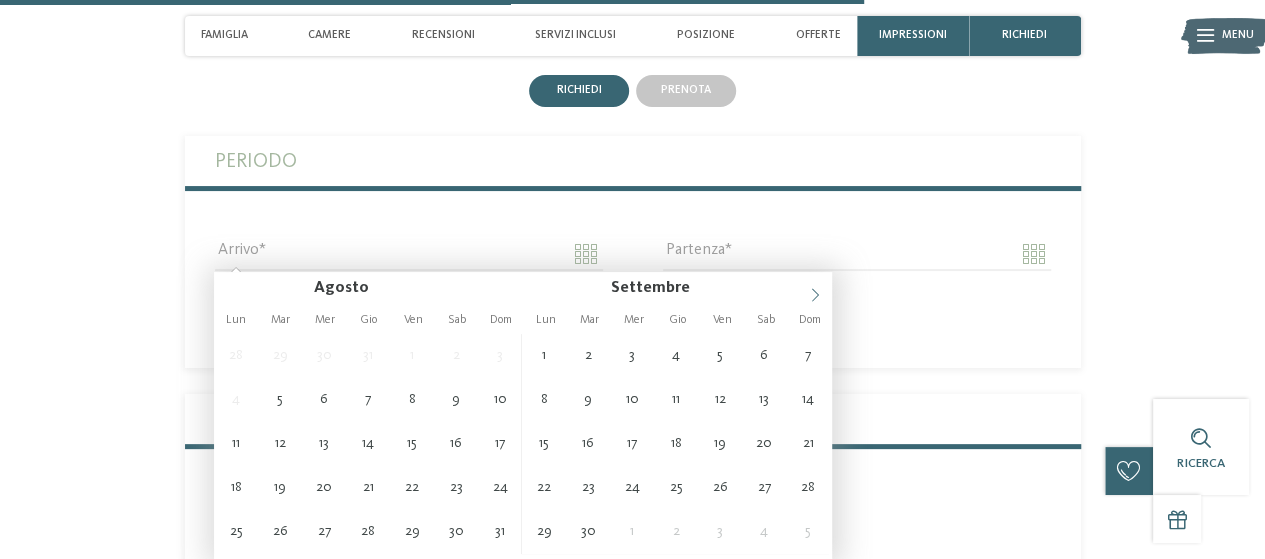 click 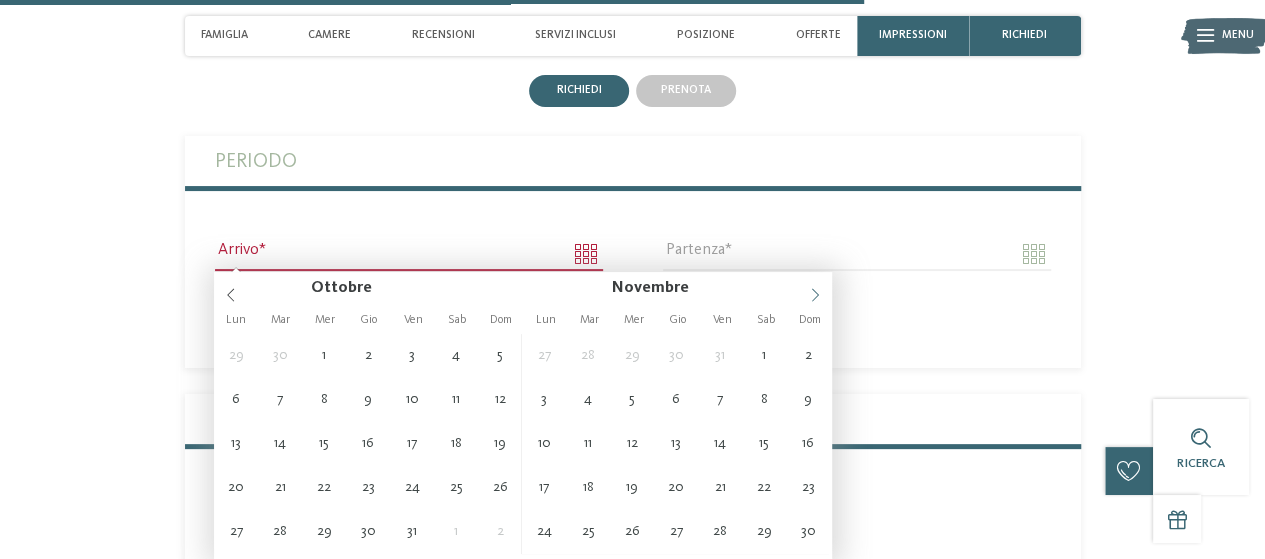 click 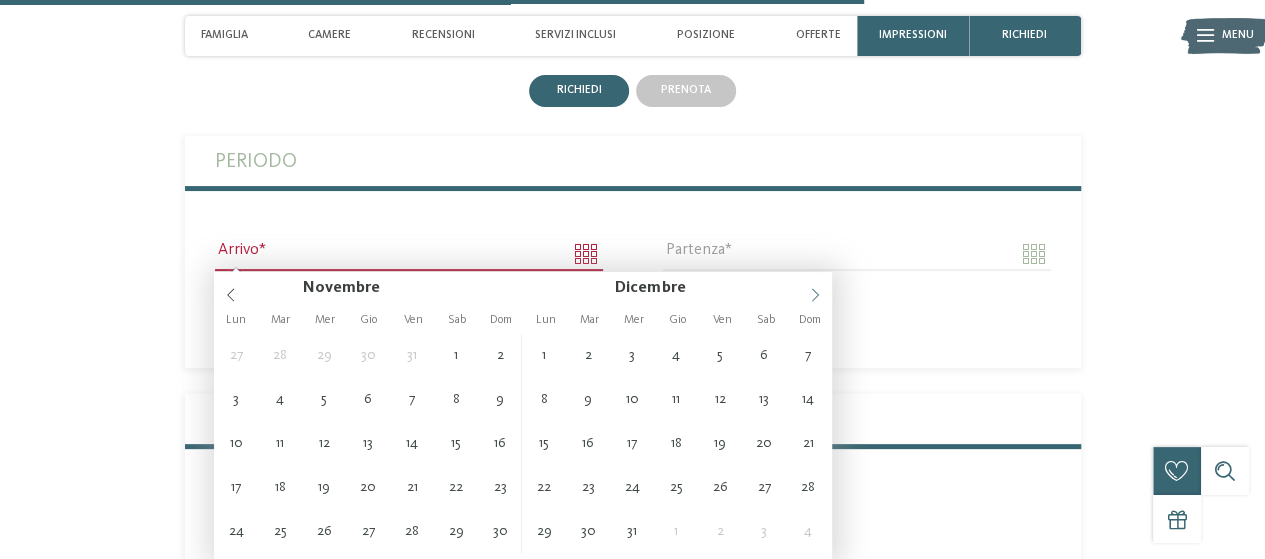 click 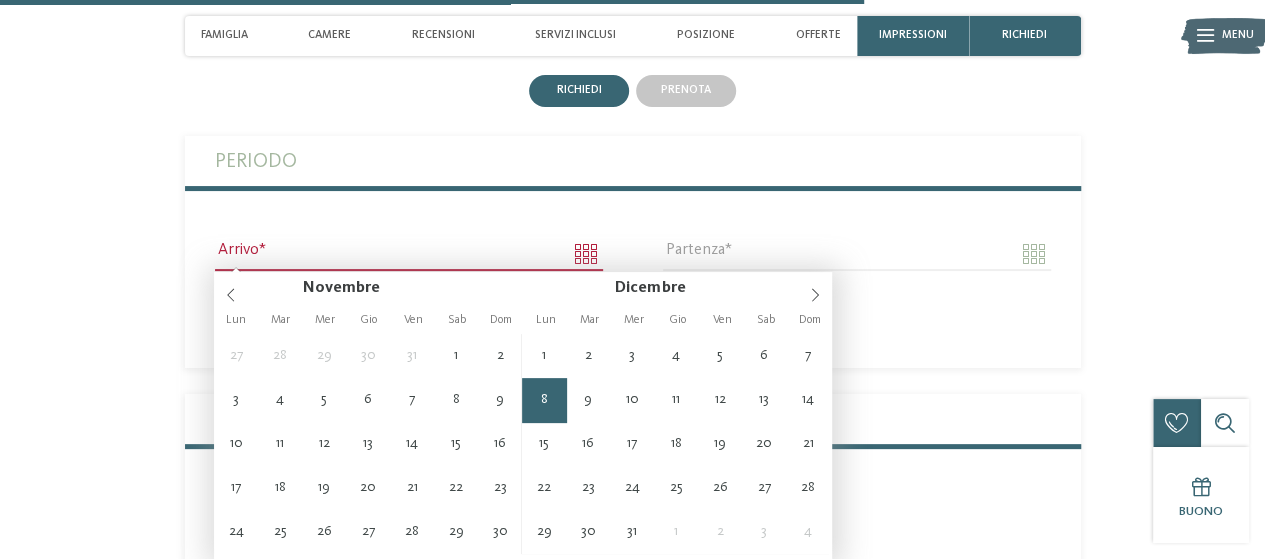 type on "**********" 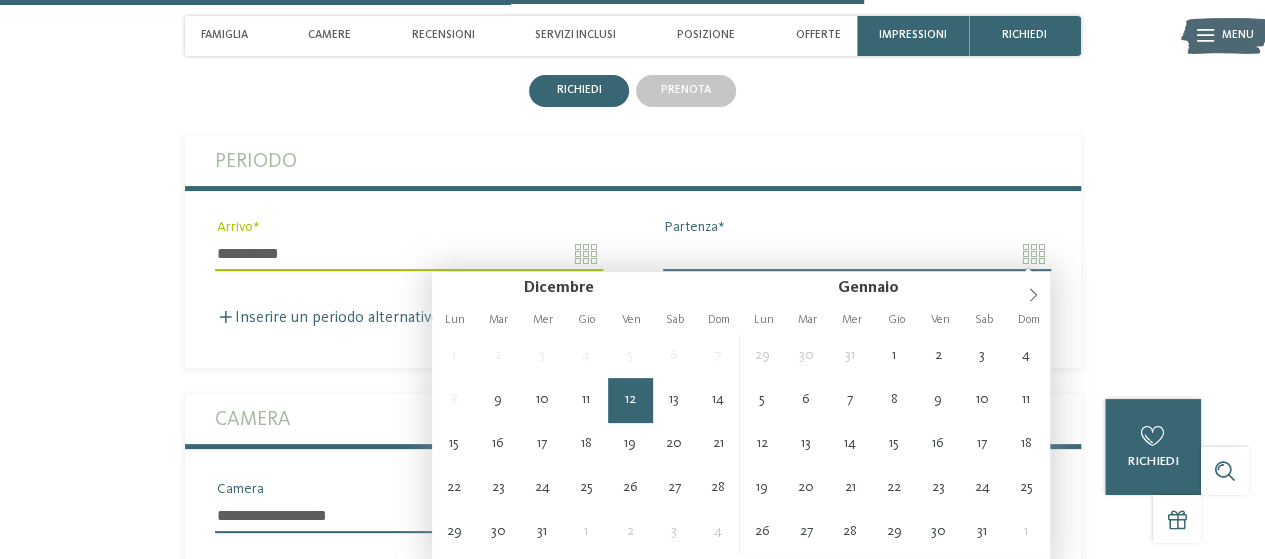 type on "**********" 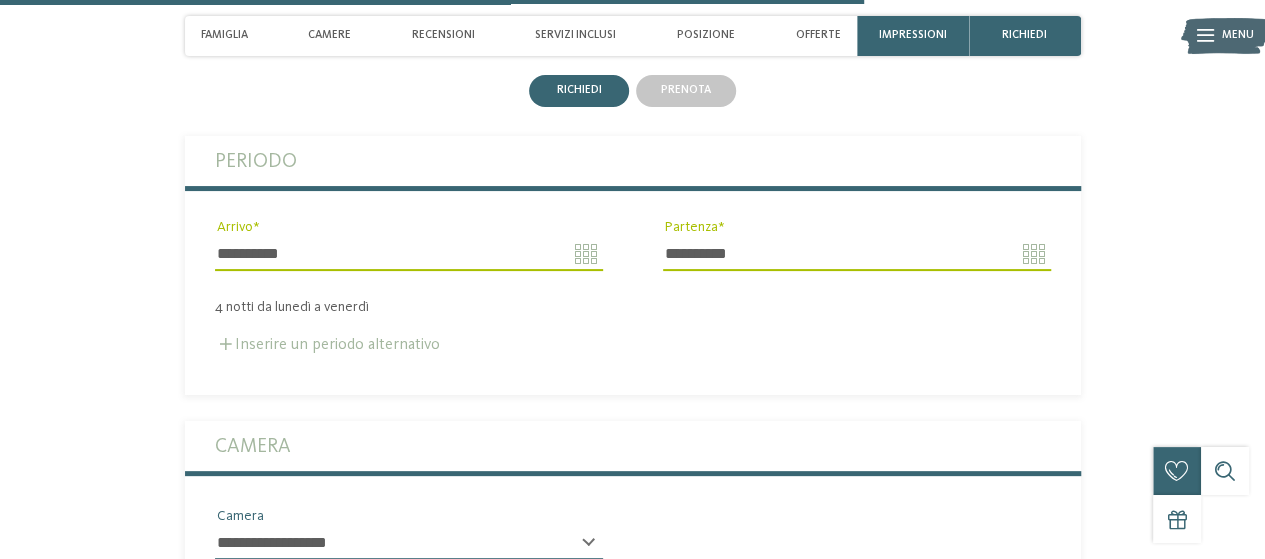 click on "Inserire un periodo alternativo" at bounding box center [327, 345] 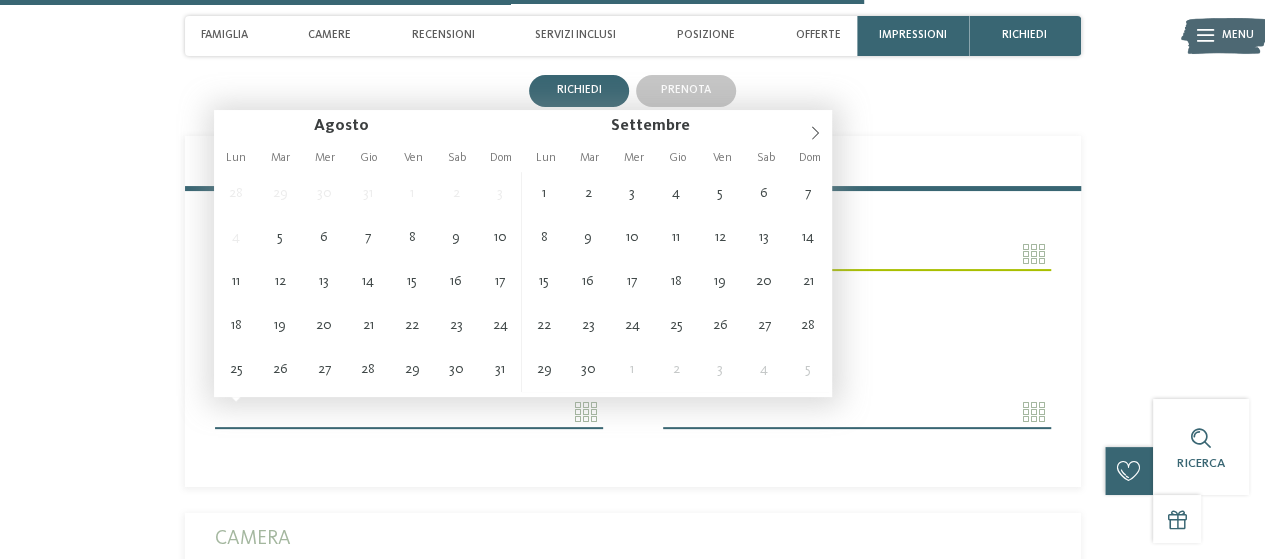 click on "Arrivo" at bounding box center [409, 412] 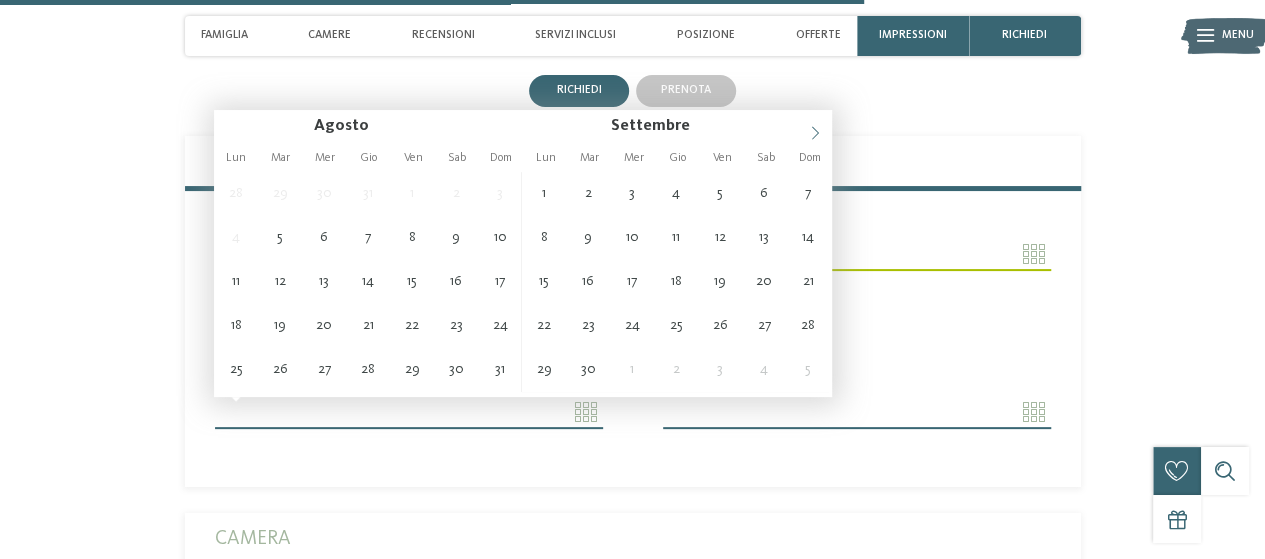 click at bounding box center [815, 127] 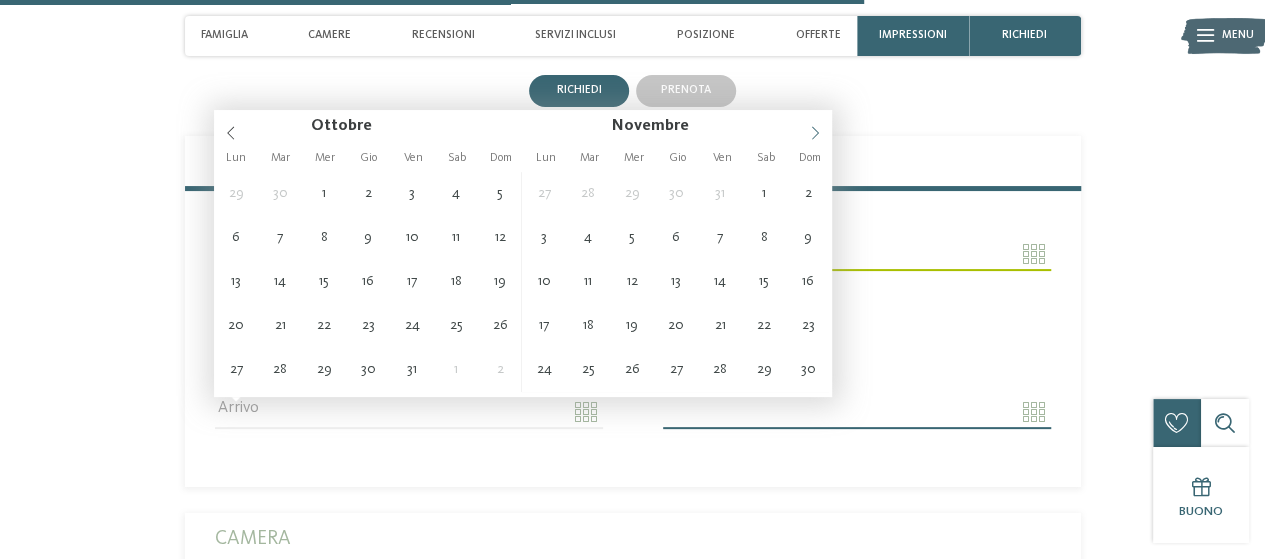 click at bounding box center [815, 127] 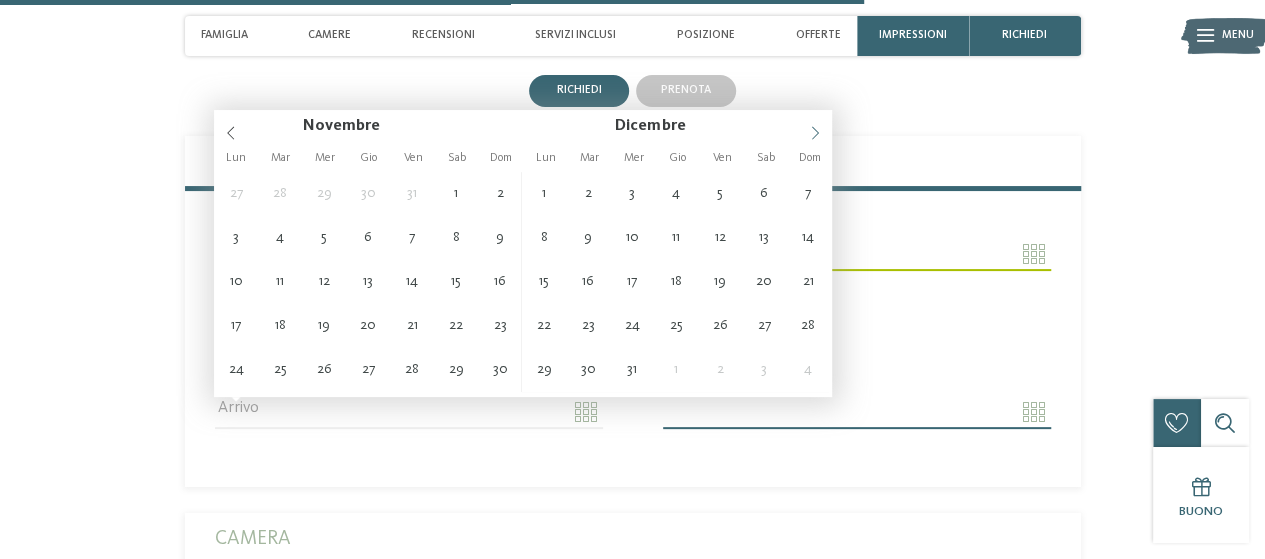 click at bounding box center (815, 127) 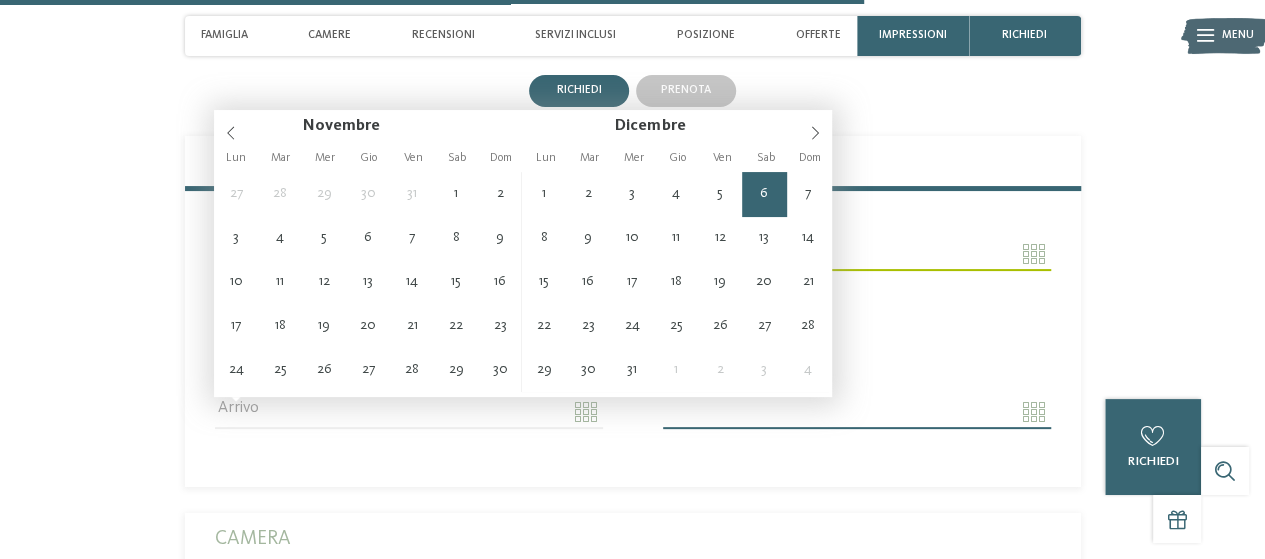 type on "**********" 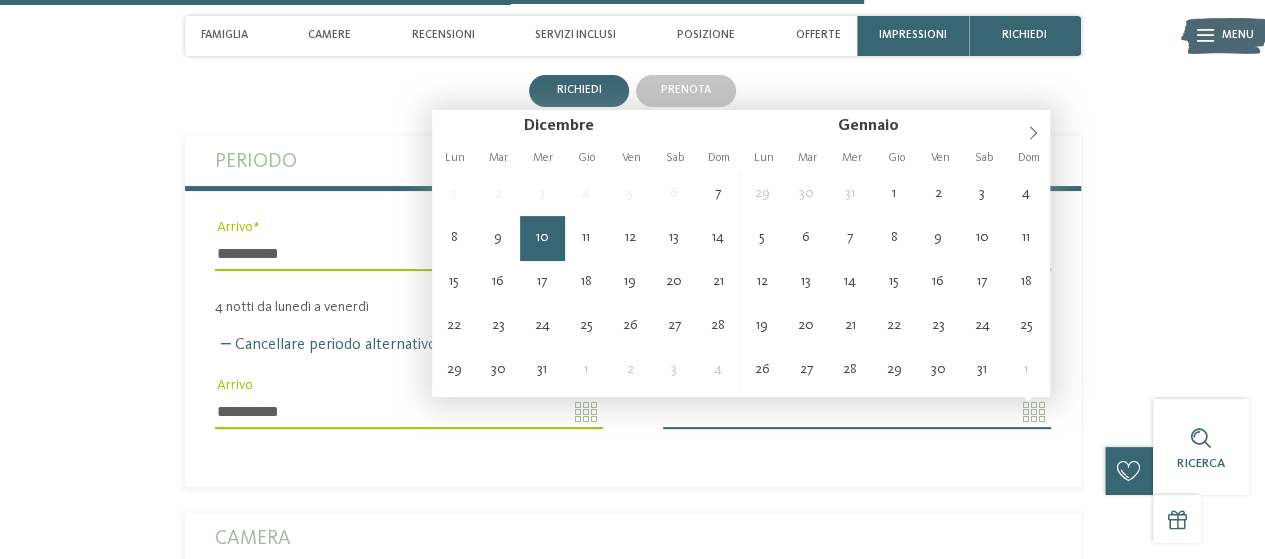 type on "**********" 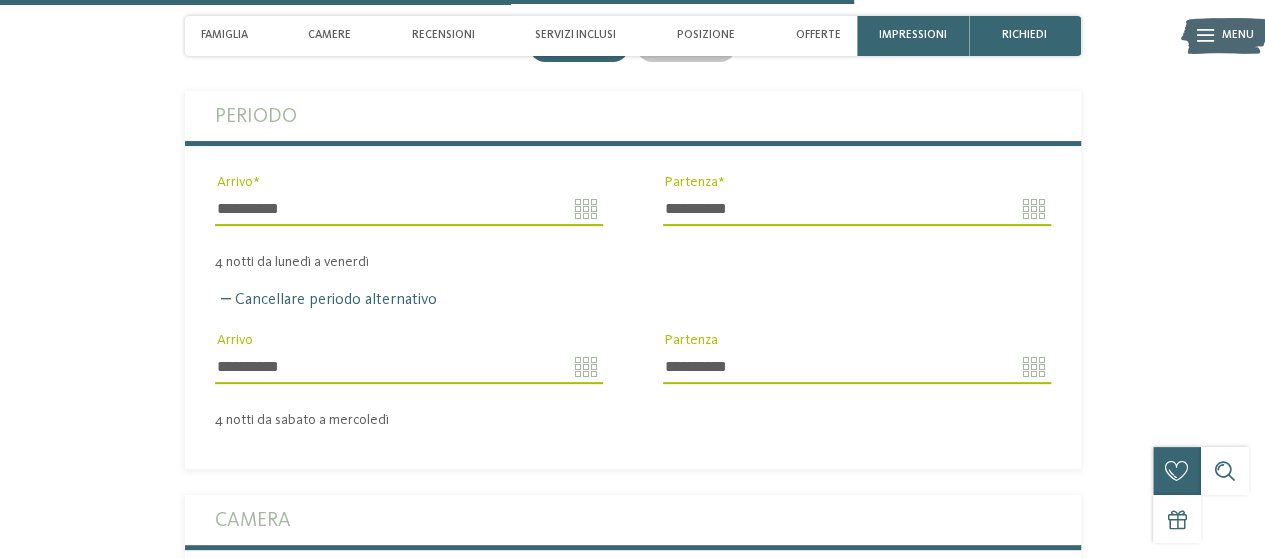 scroll, scrollTop: 3940, scrollLeft: 0, axis: vertical 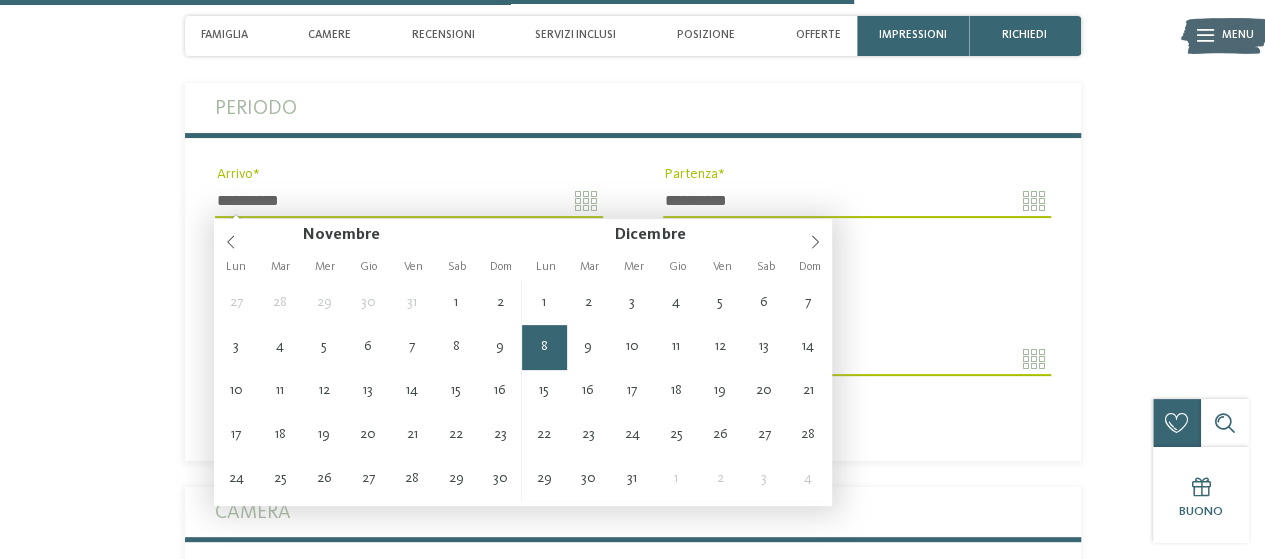 click on "**********" at bounding box center [409, 201] 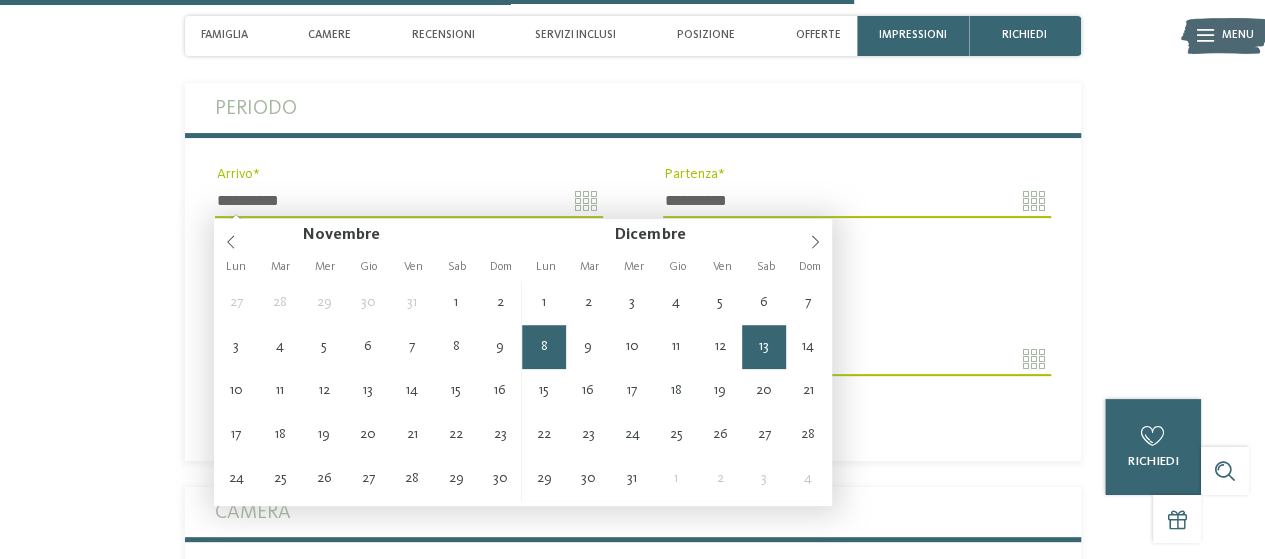 type on "**********" 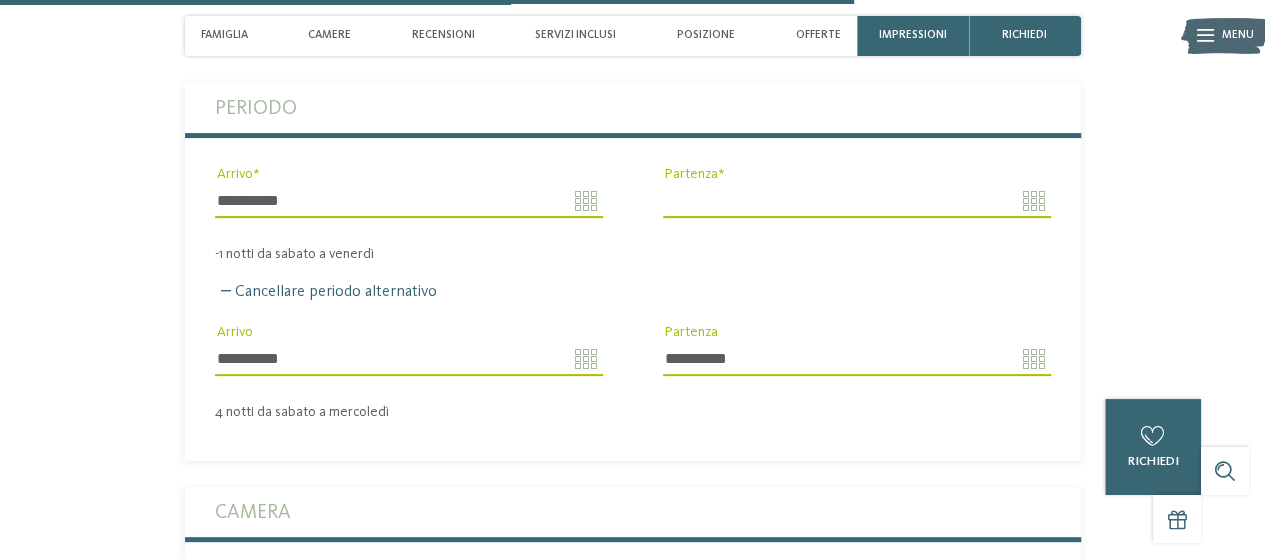 click on "Richiedi ora senza impegno o prenota subito!
richiedi
prenota -1" at bounding box center (633, 749) 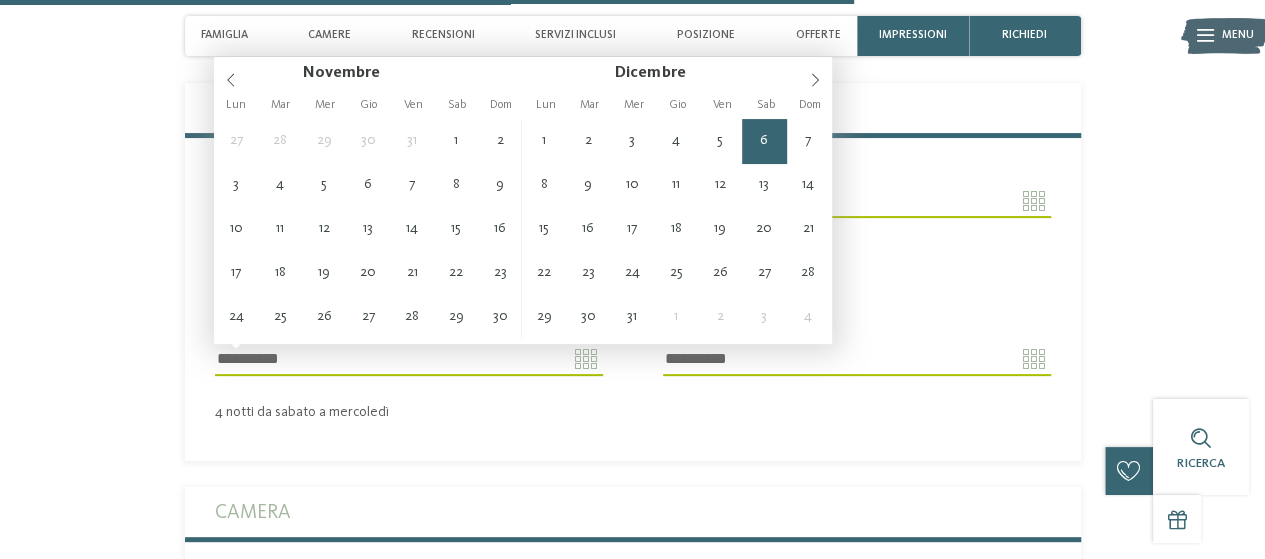 click on "**********" at bounding box center [409, 359] 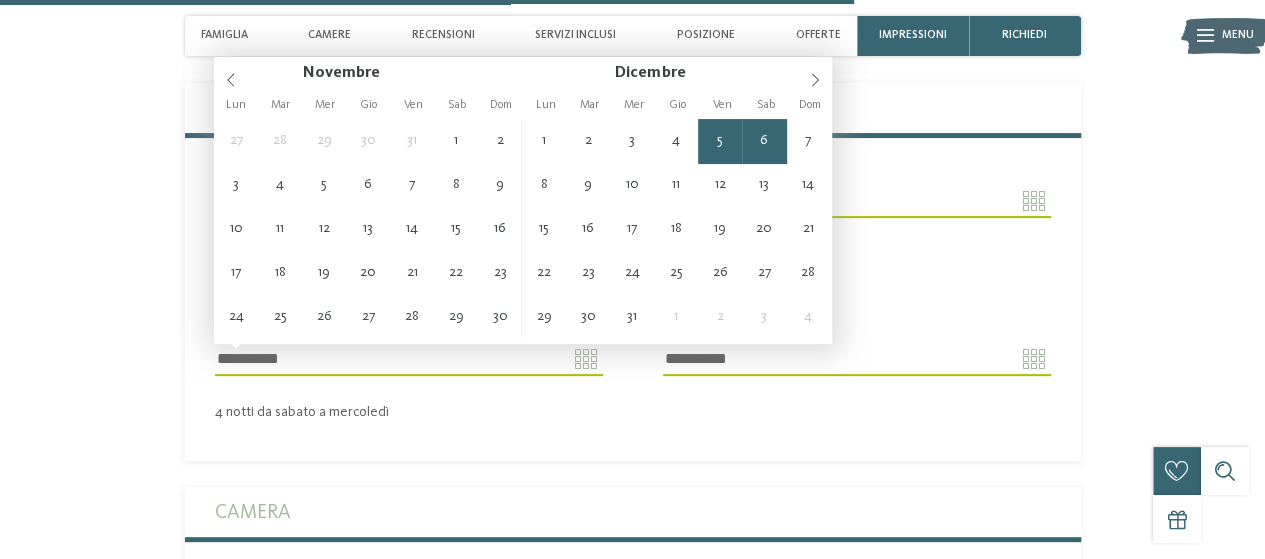 type on "**********" 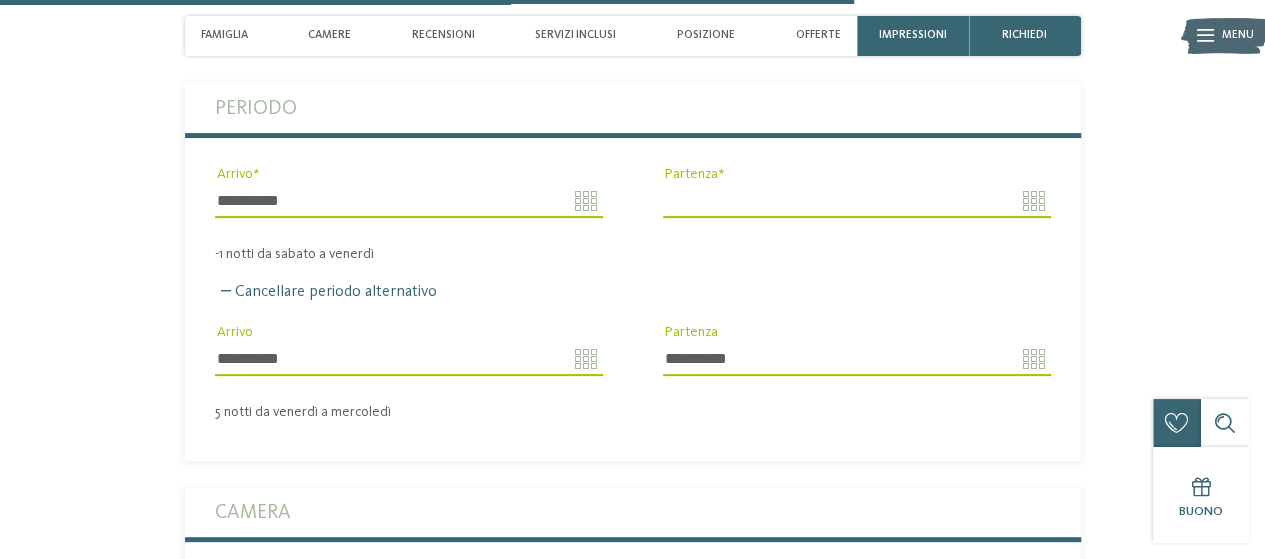 click on "torna alla panoramica degli alberghi
Falky's Family Weeks -15%" at bounding box center (632, -1120) 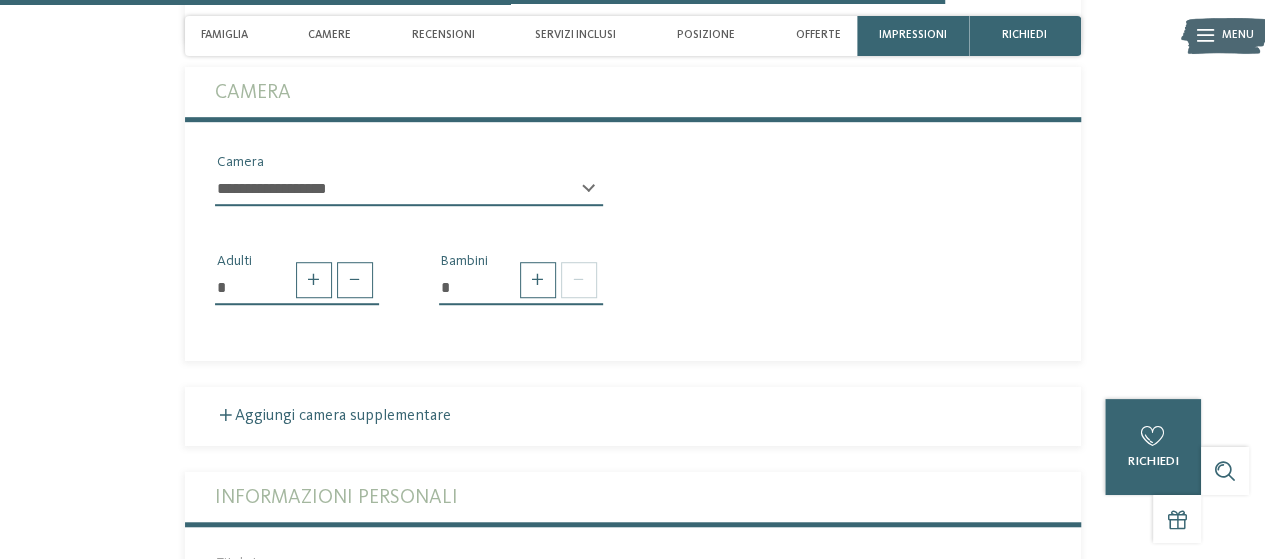 scroll, scrollTop: 4465, scrollLeft: 0, axis: vertical 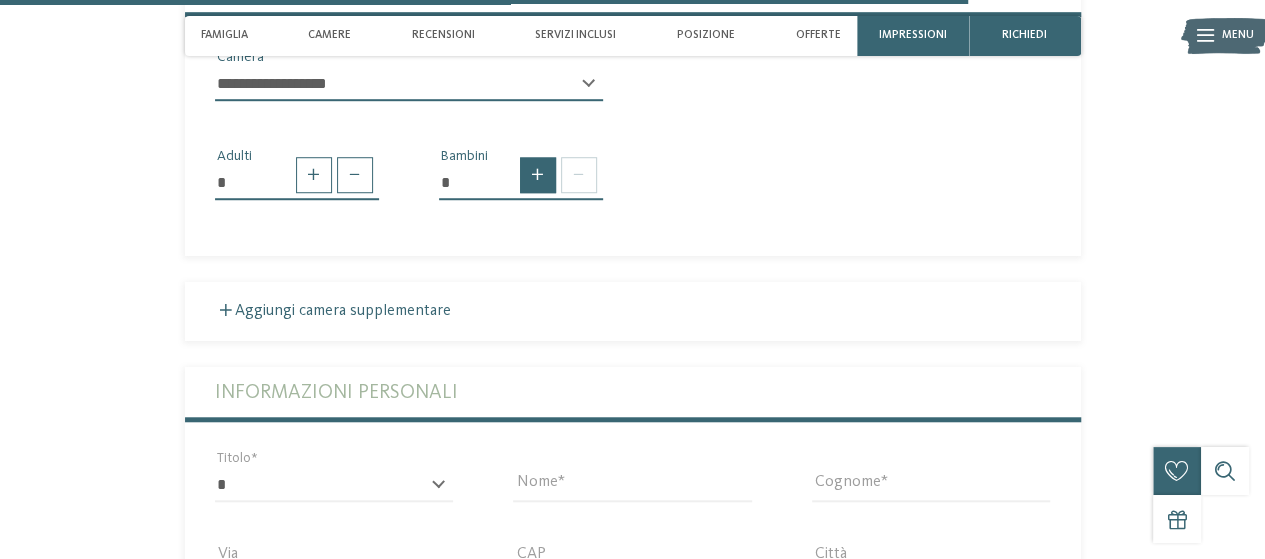 click at bounding box center (538, 175) 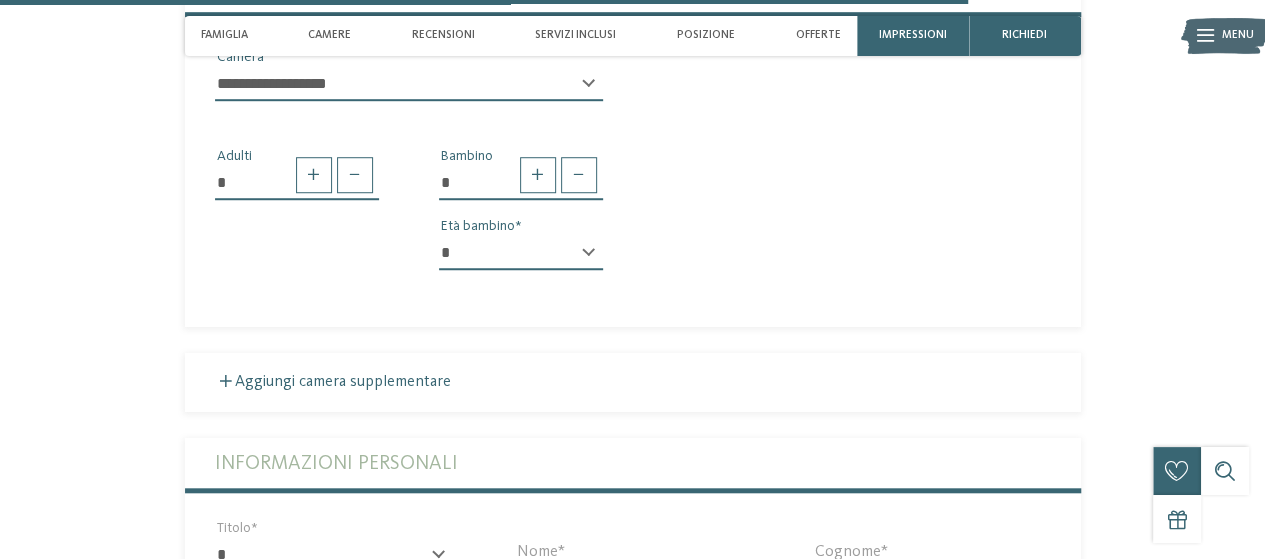 click on "* * * * * * * * * * * ** ** ** ** ** ** ** **" at bounding box center [521, 253] 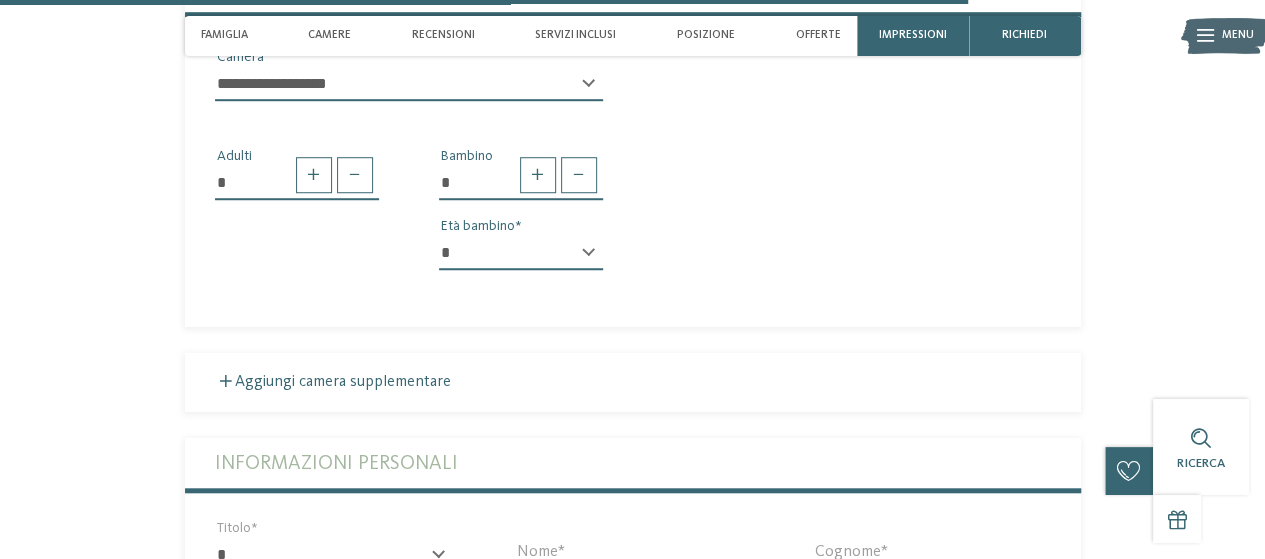 select on "*" 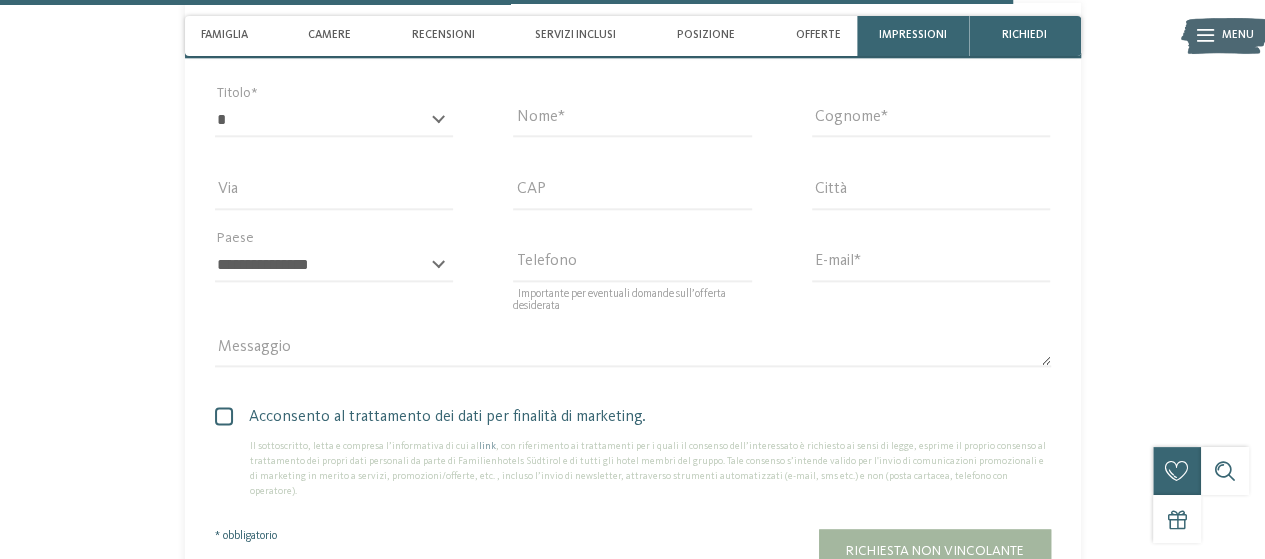 scroll, scrollTop: 4908, scrollLeft: 0, axis: vertical 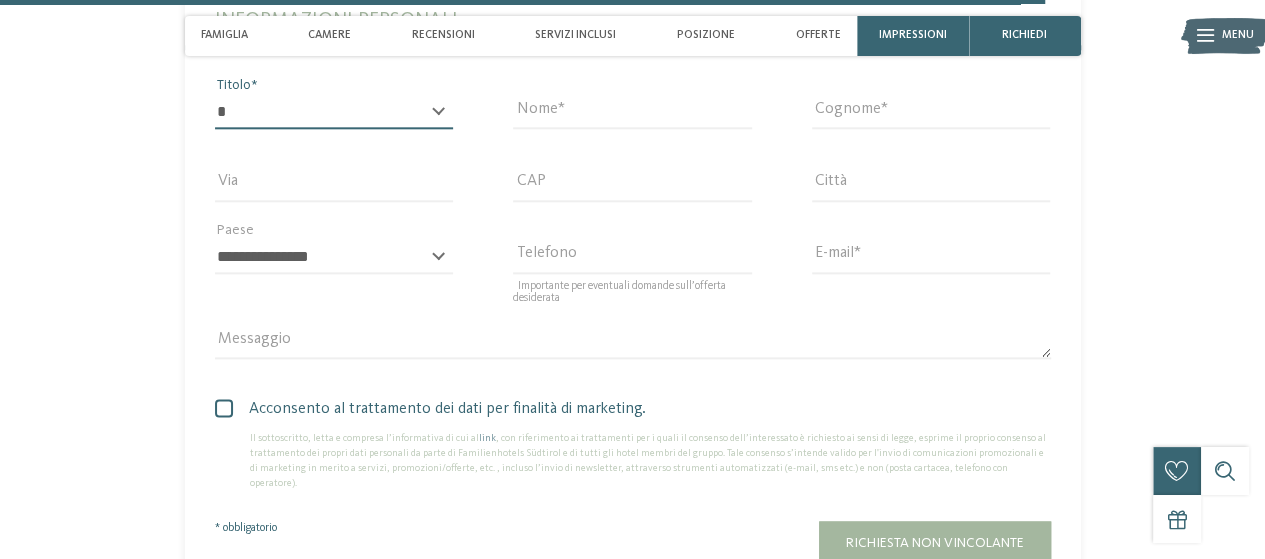 click on "* ****** ******* ******** ******" at bounding box center (334, 112) 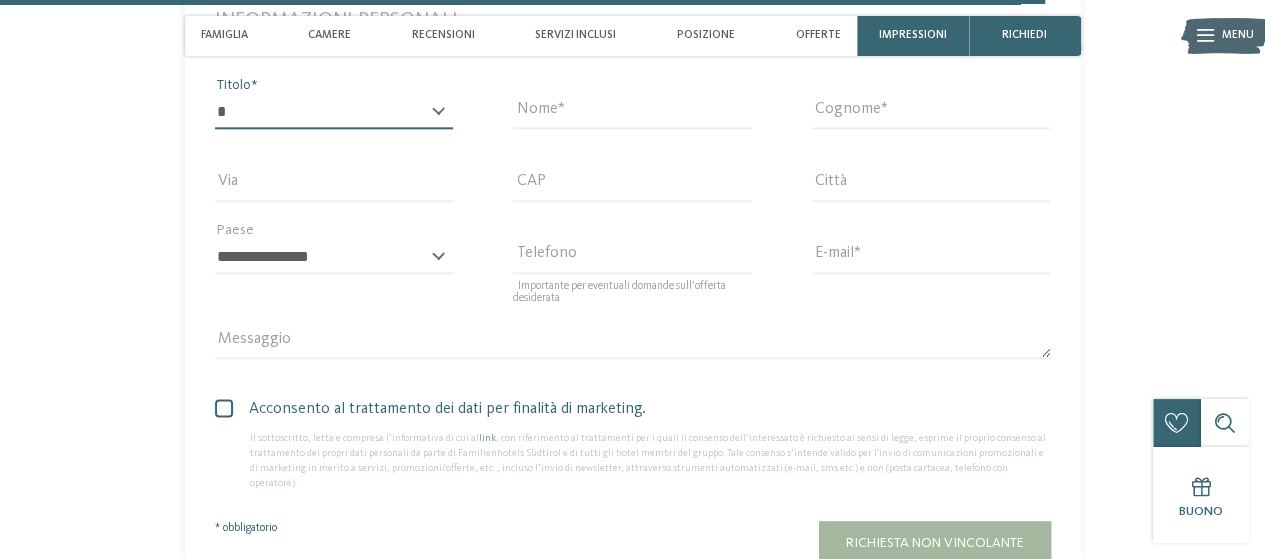 select on "*" 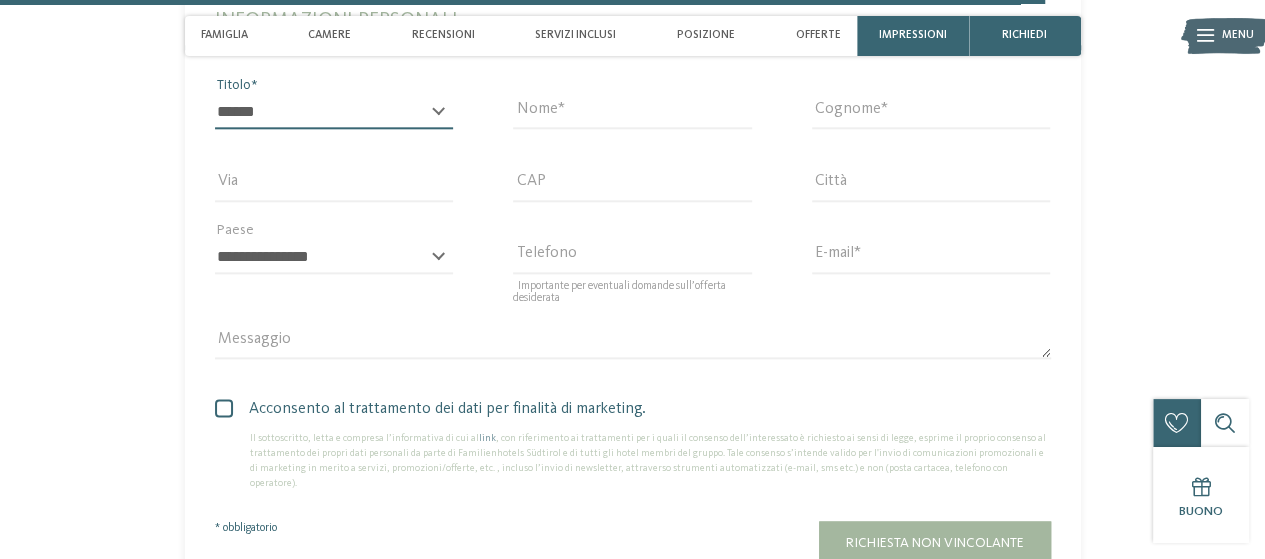 click on "* ****** ******* ******** ******" at bounding box center [334, 112] 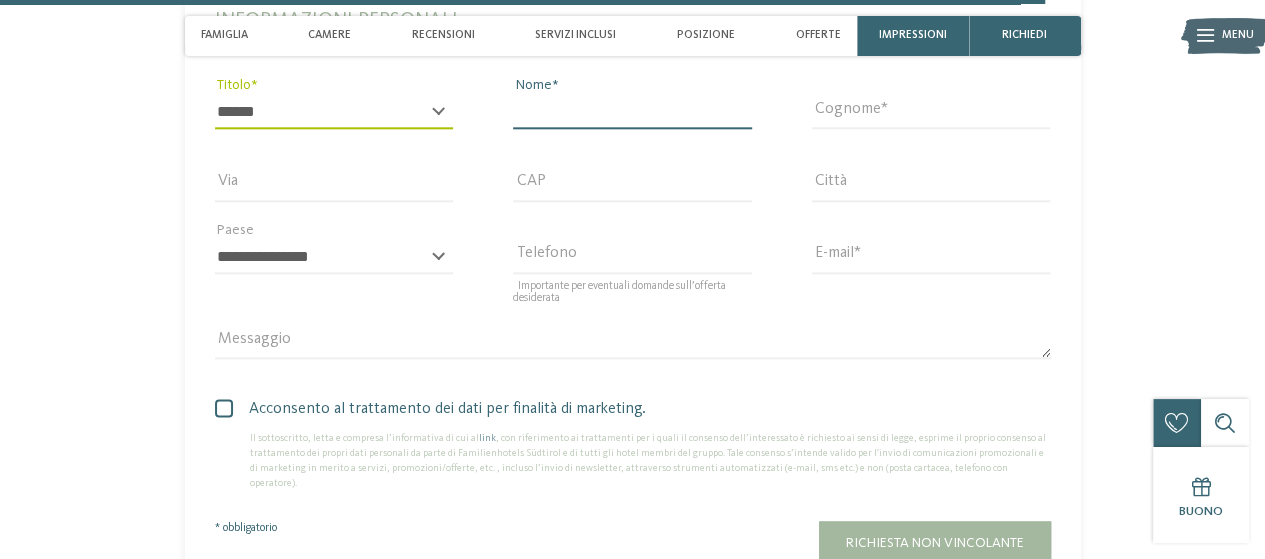 click on "Nome" at bounding box center (632, 112) 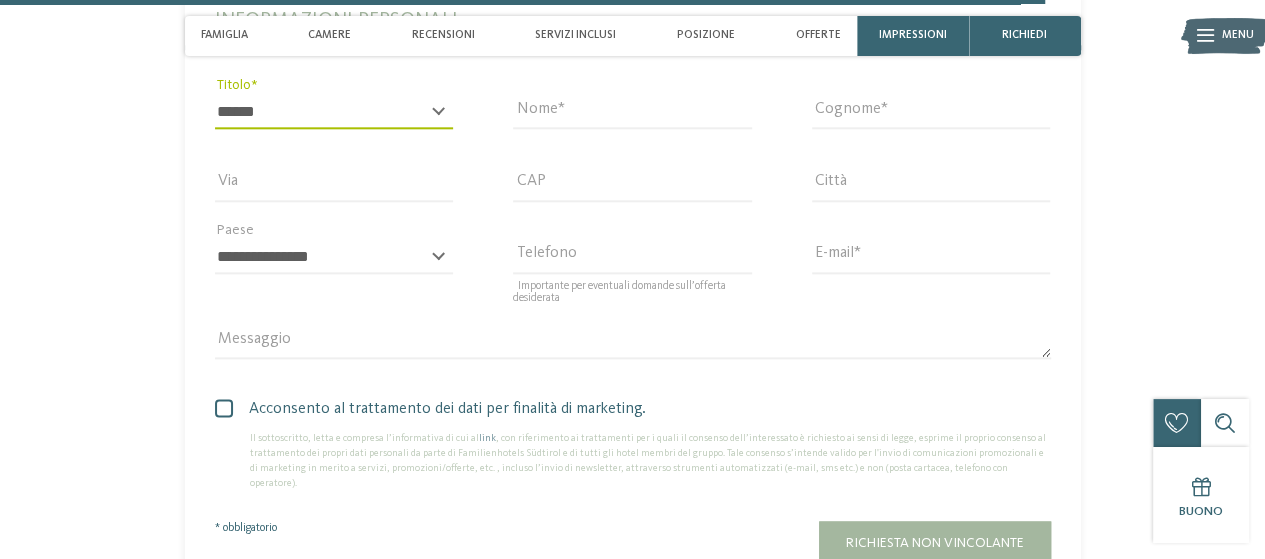 type on "*********" 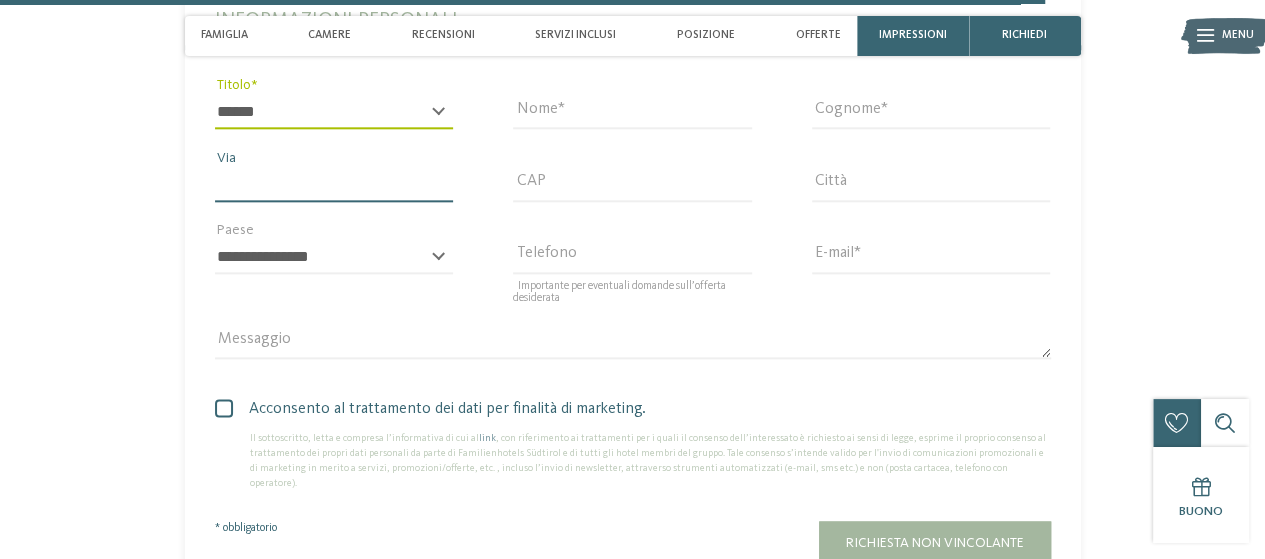 type on "**********" 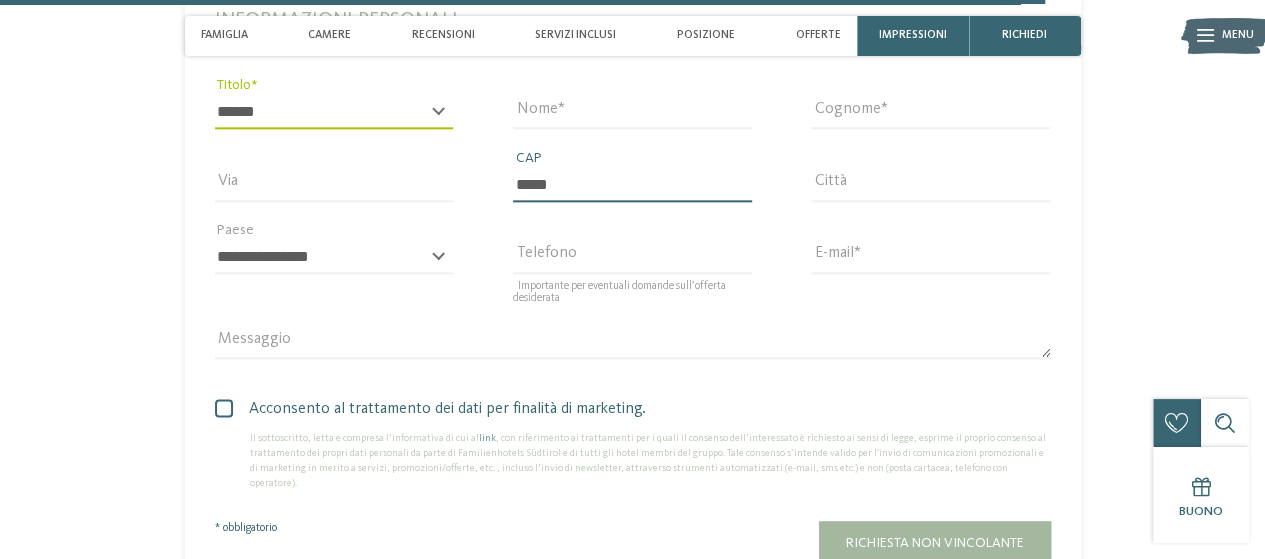 type on "******" 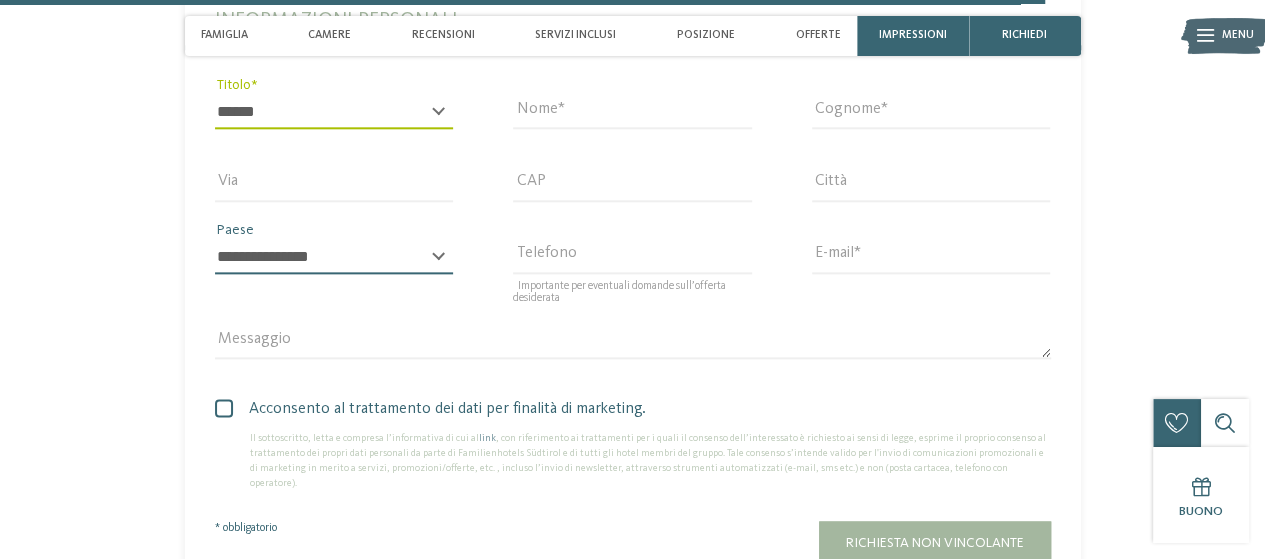 select on "**" 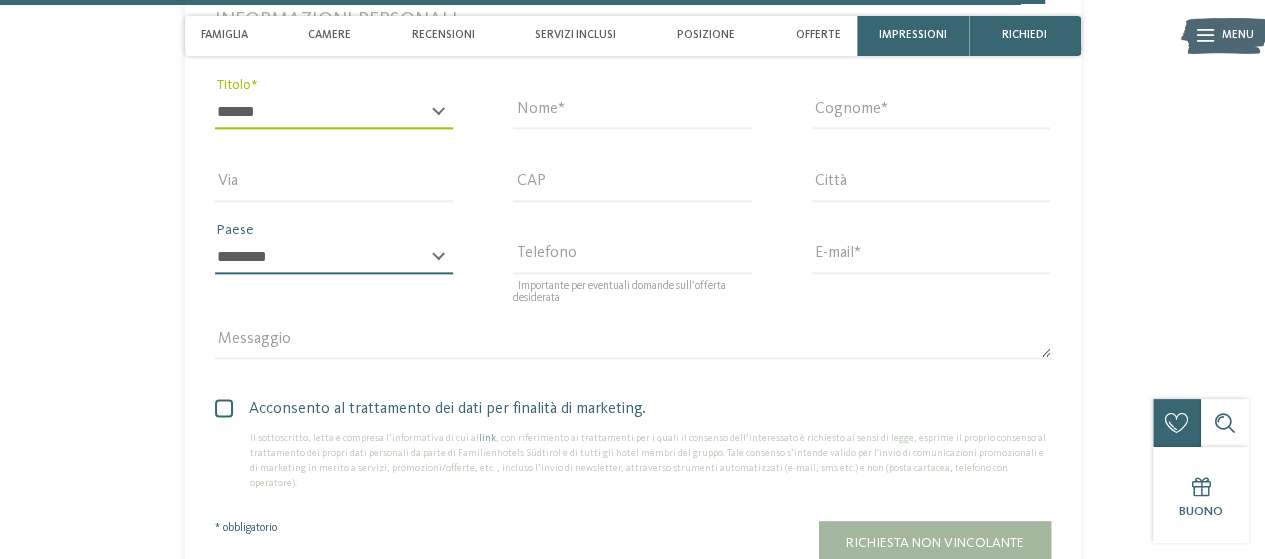 type on "**********" 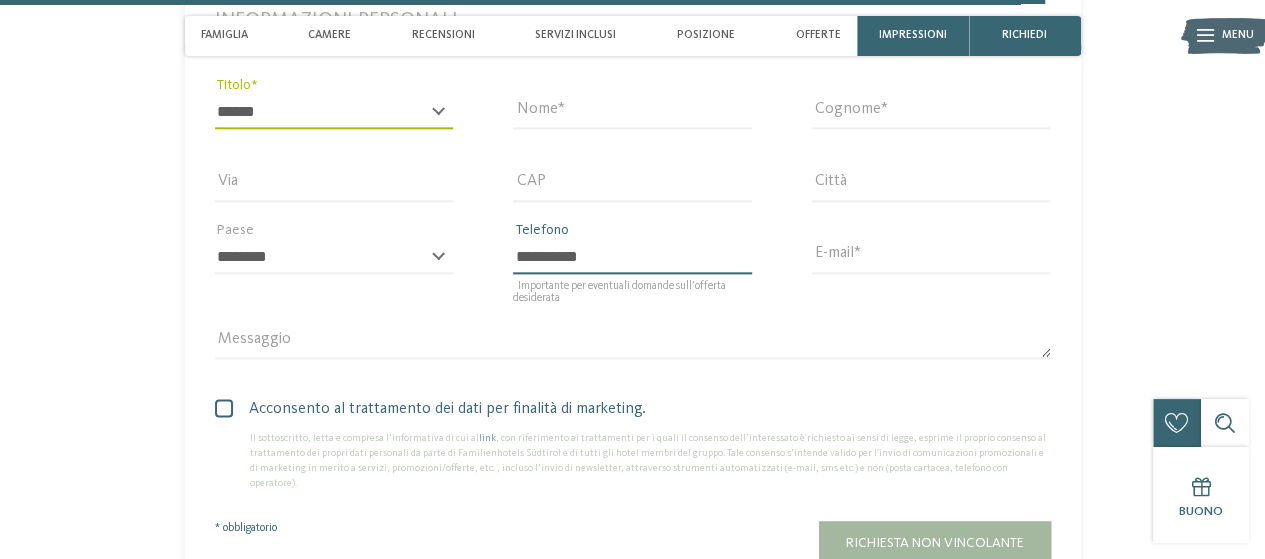 type on "**********" 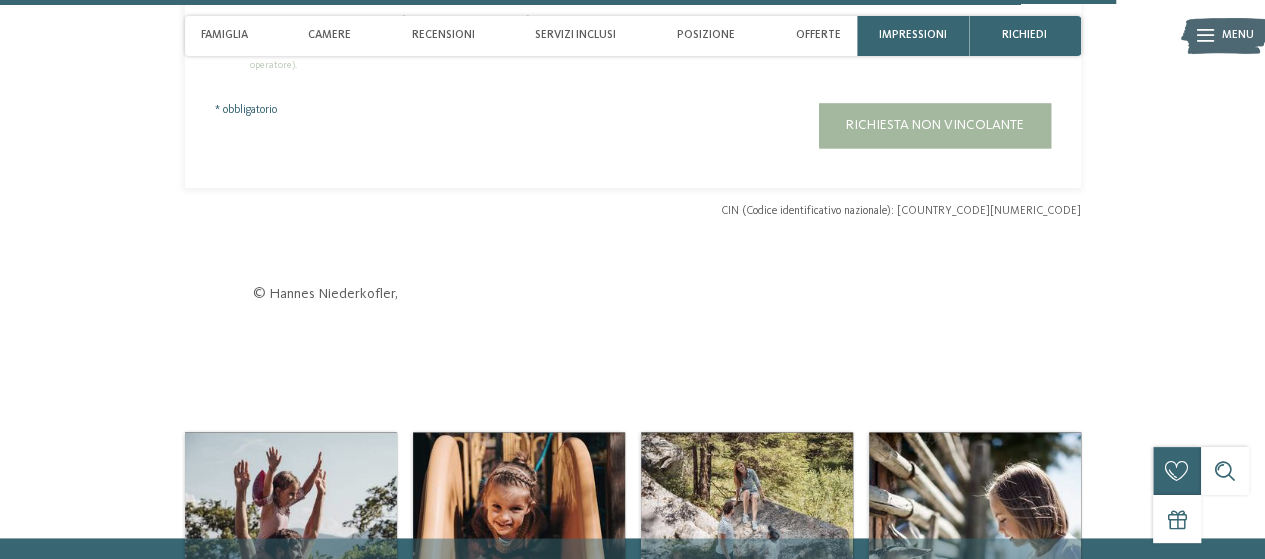 scroll, scrollTop: 5318, scrollLeft: 0, axis: vertical 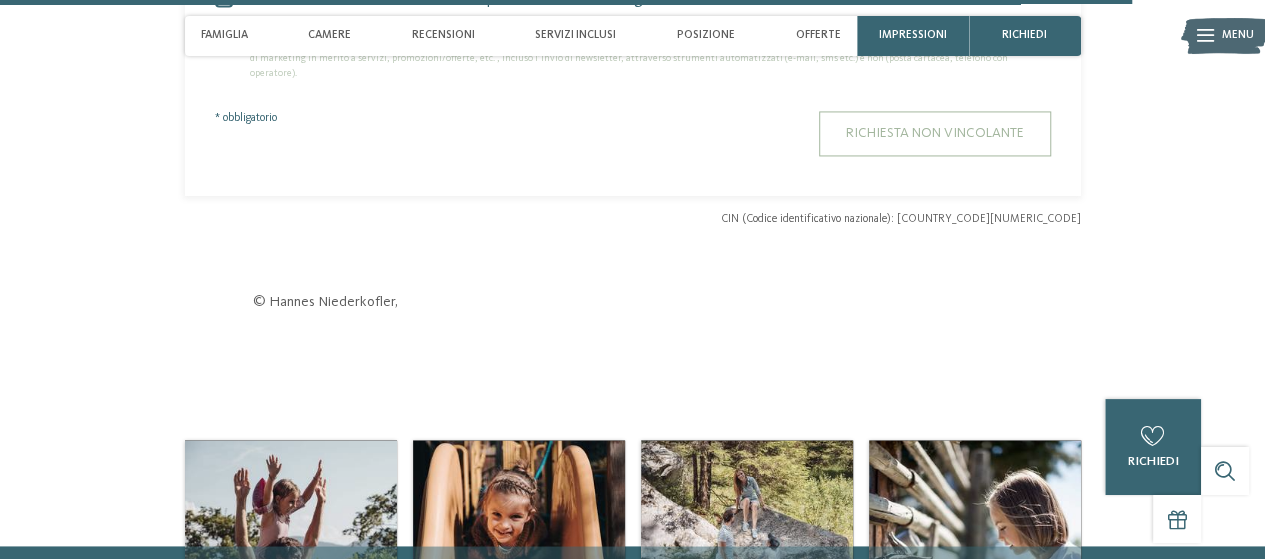 click on "Richiesta non vincolante" at bounding box center [935, 133] 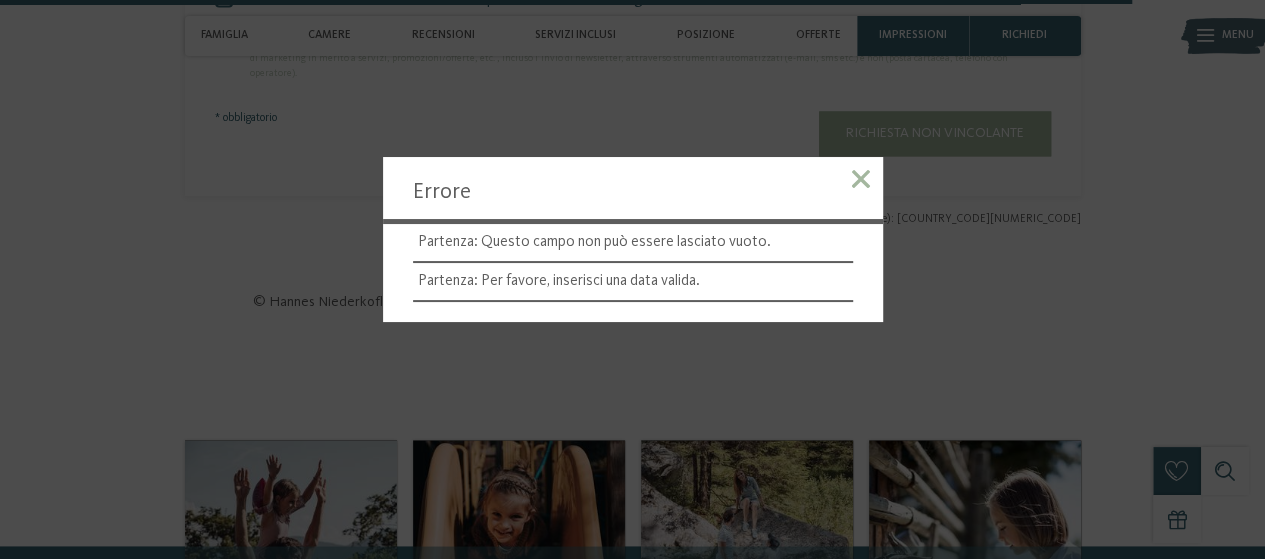 click at bounding box center [861, 179] 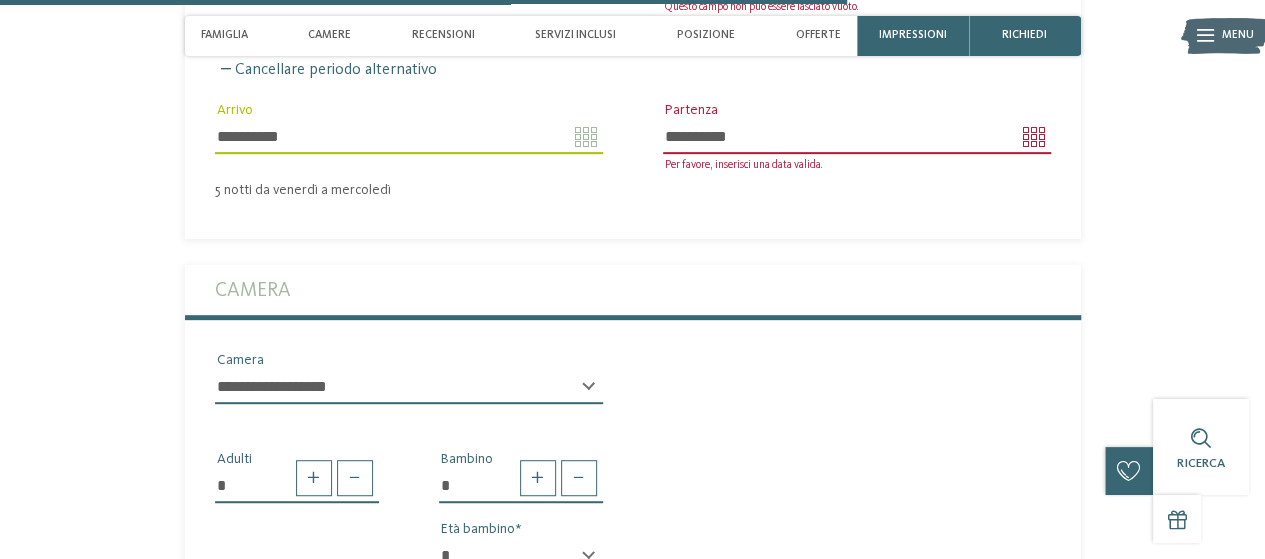 scroll, scrollTop: 3980, scrollLeft: 0, axis: vertical 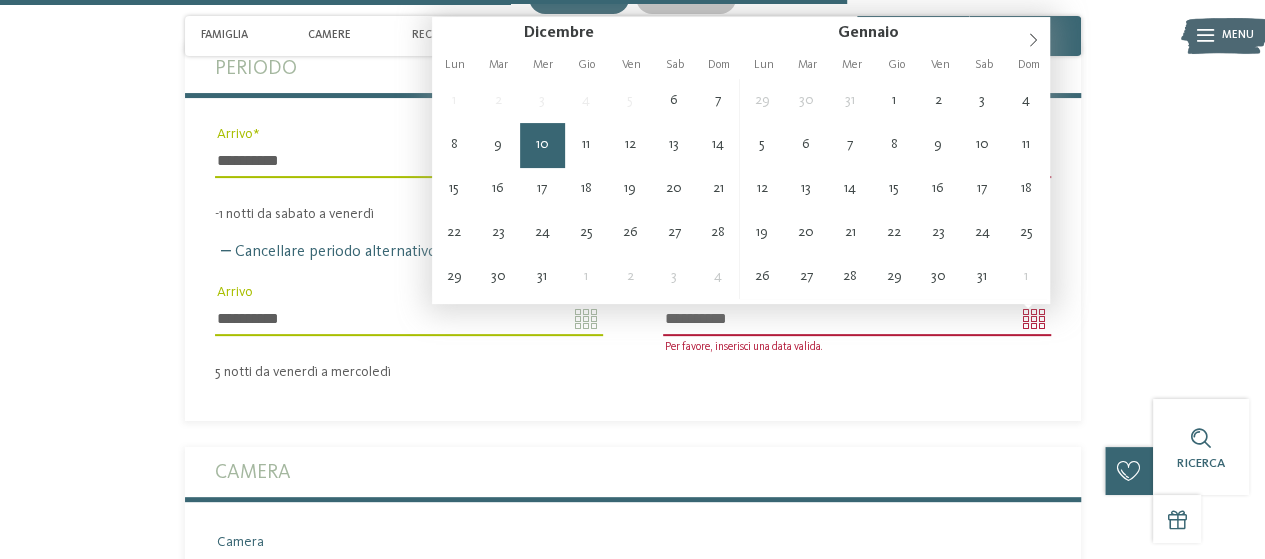 click on "**********" at bounding box center [857, 319] 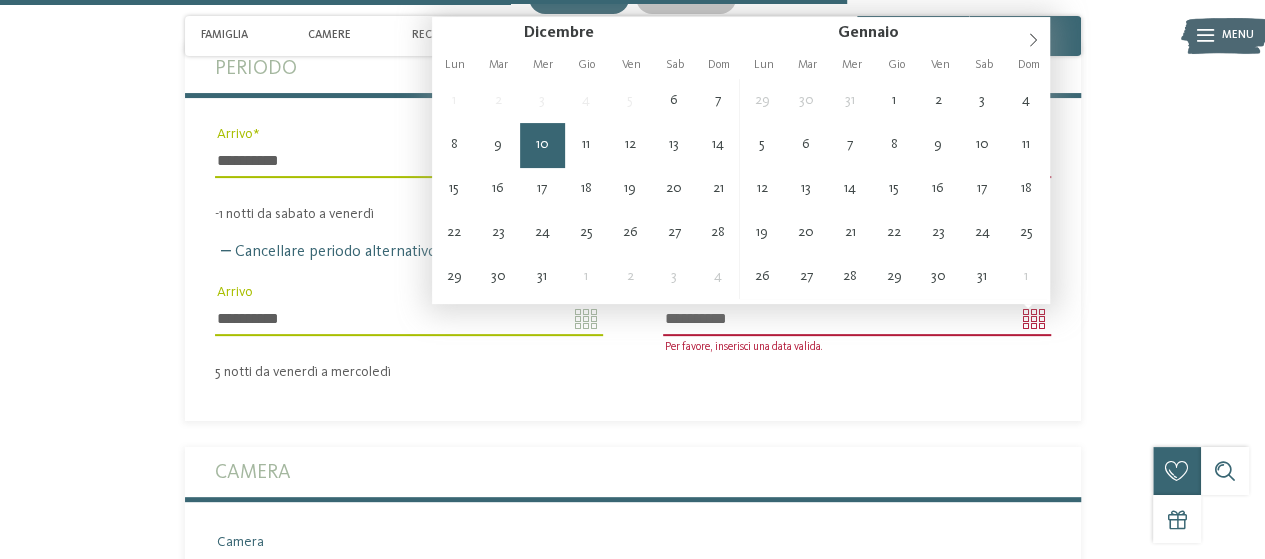 type on "**********" 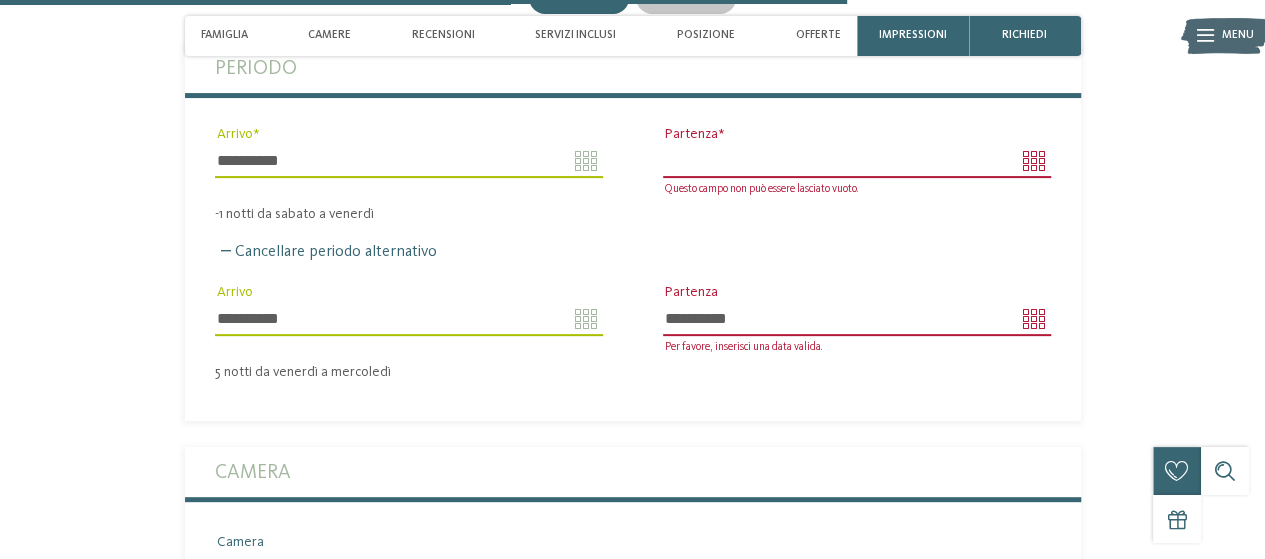 click on "**********" at bounding box center [409, 161] 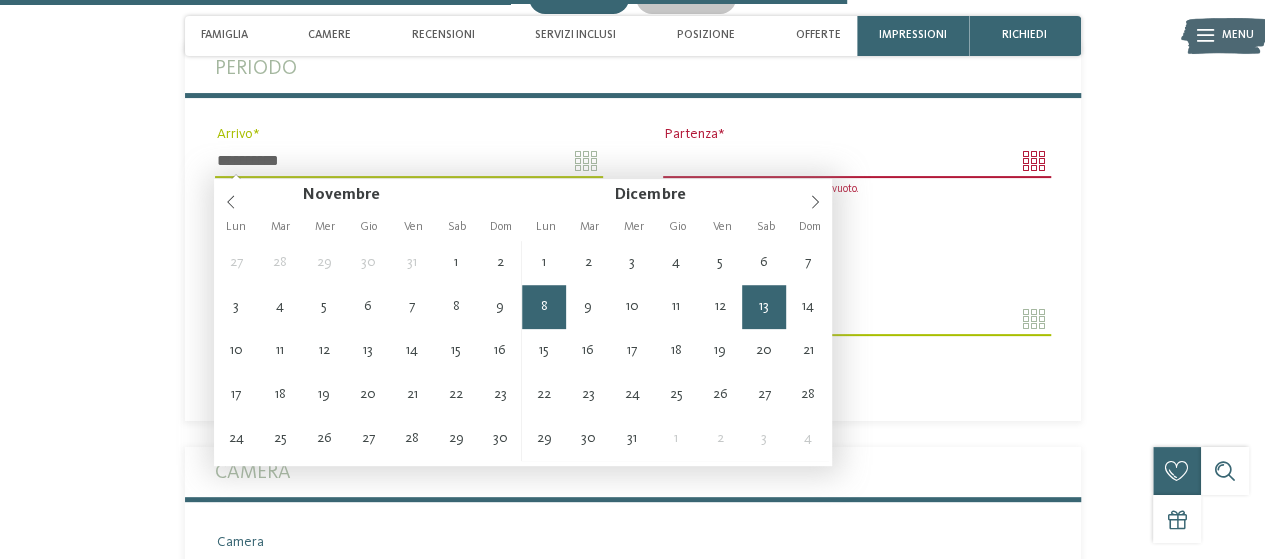 type on "**********" 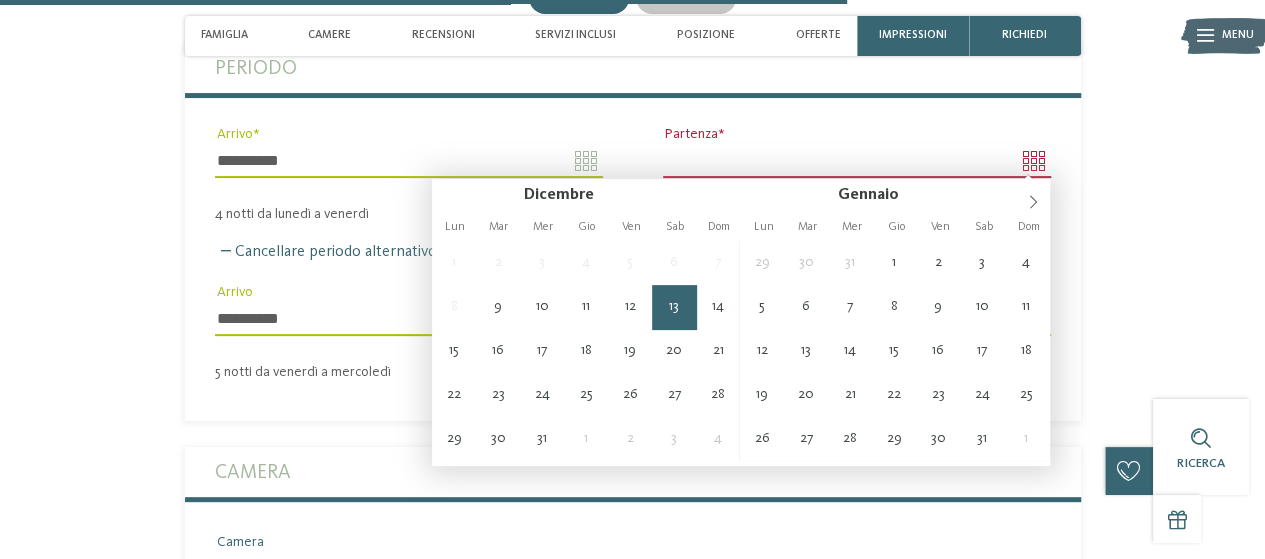 type on "**********" 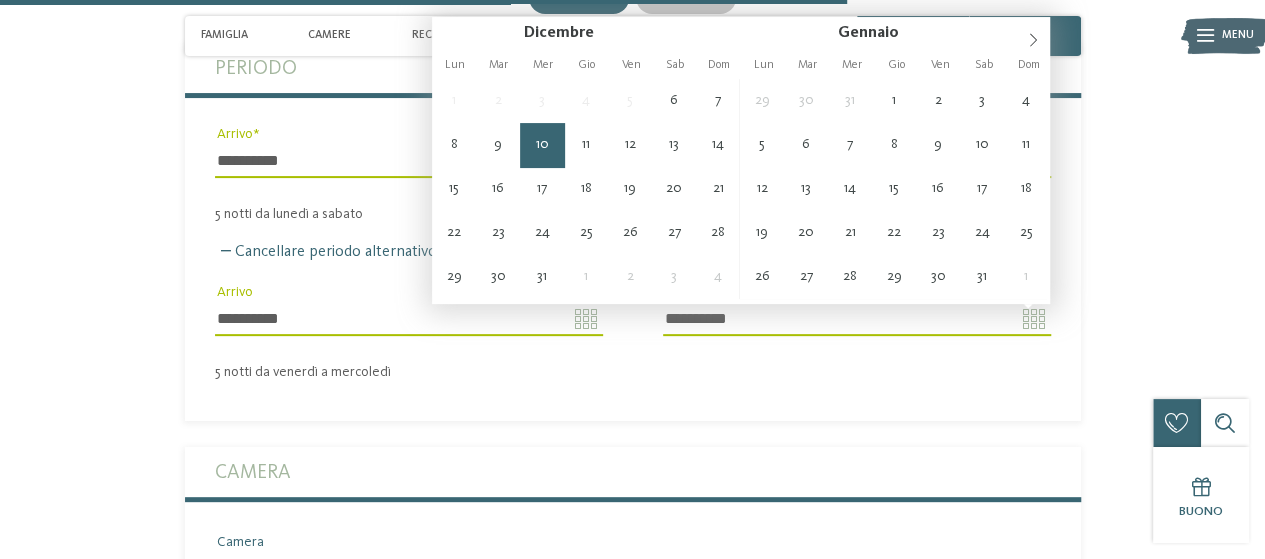 click on "**********" at bounding box center [857, 319] 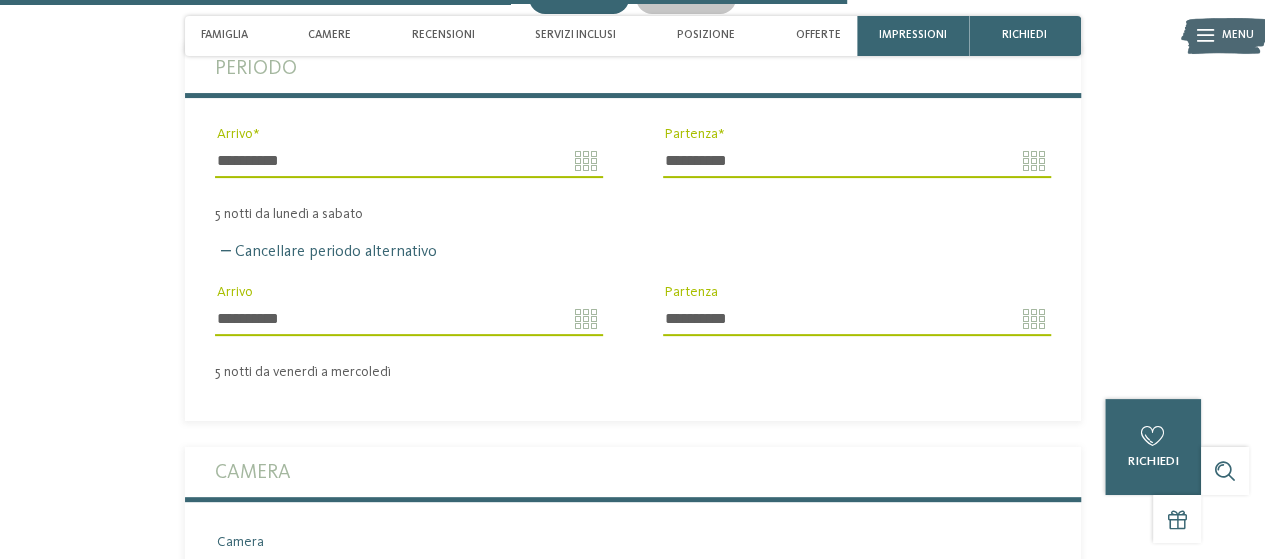 click on "**********" at bounding box center [633, 232] 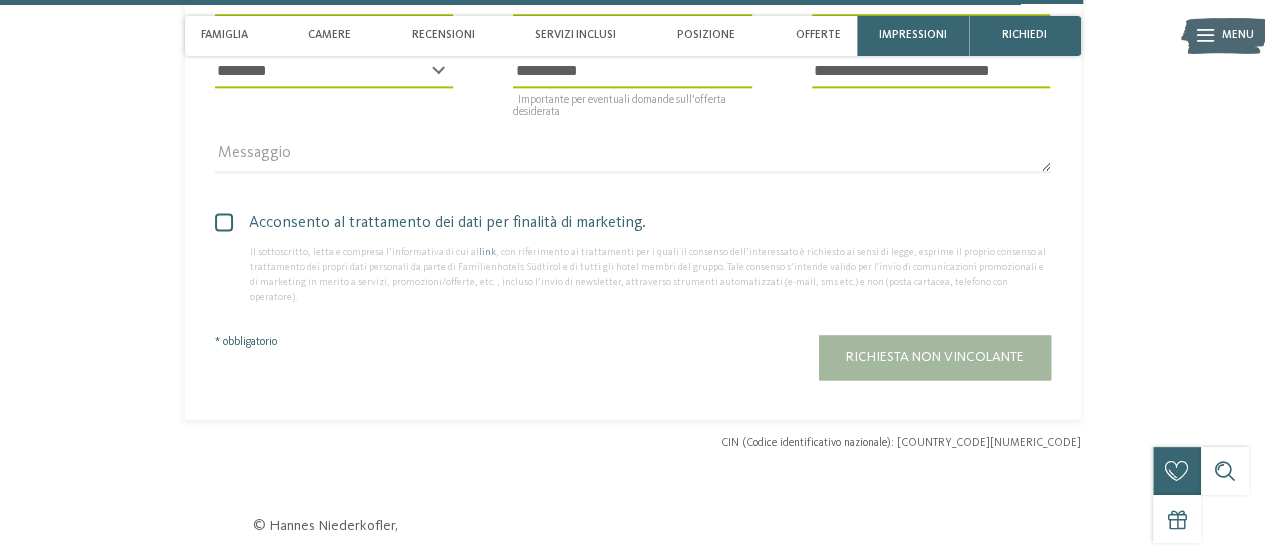 scroll, scrollTop: 5086, scrollLeft: 0, axis: vertical 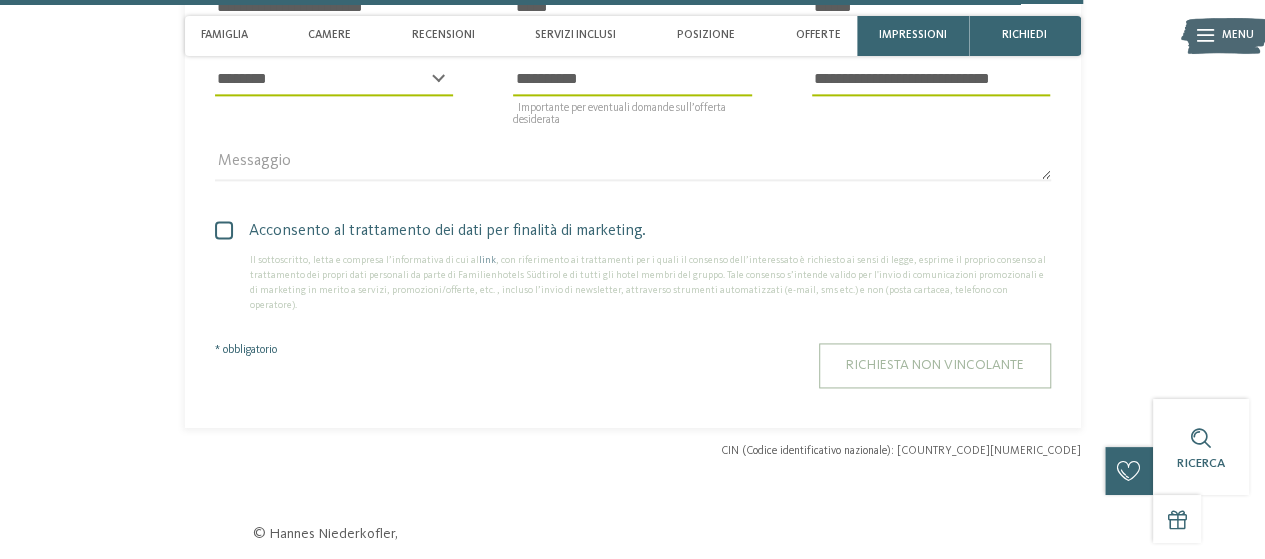 click on "Richiesta non vincolante" at bounding box center [935, 365] 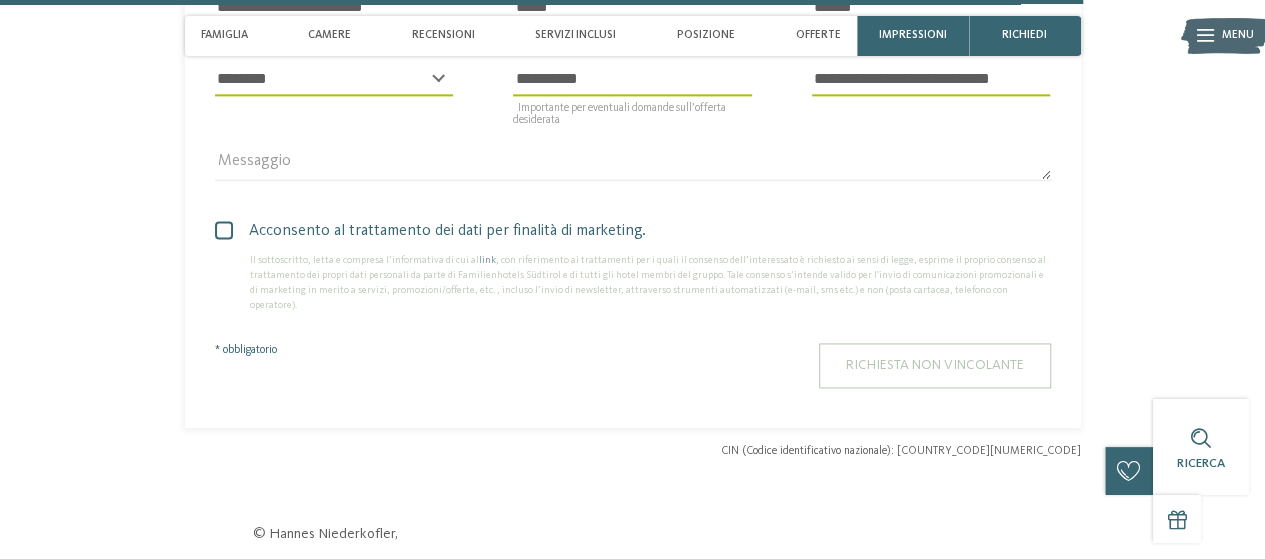 scroll, scrollTop: 5084, scrollLeft: 0, axis: vertical 